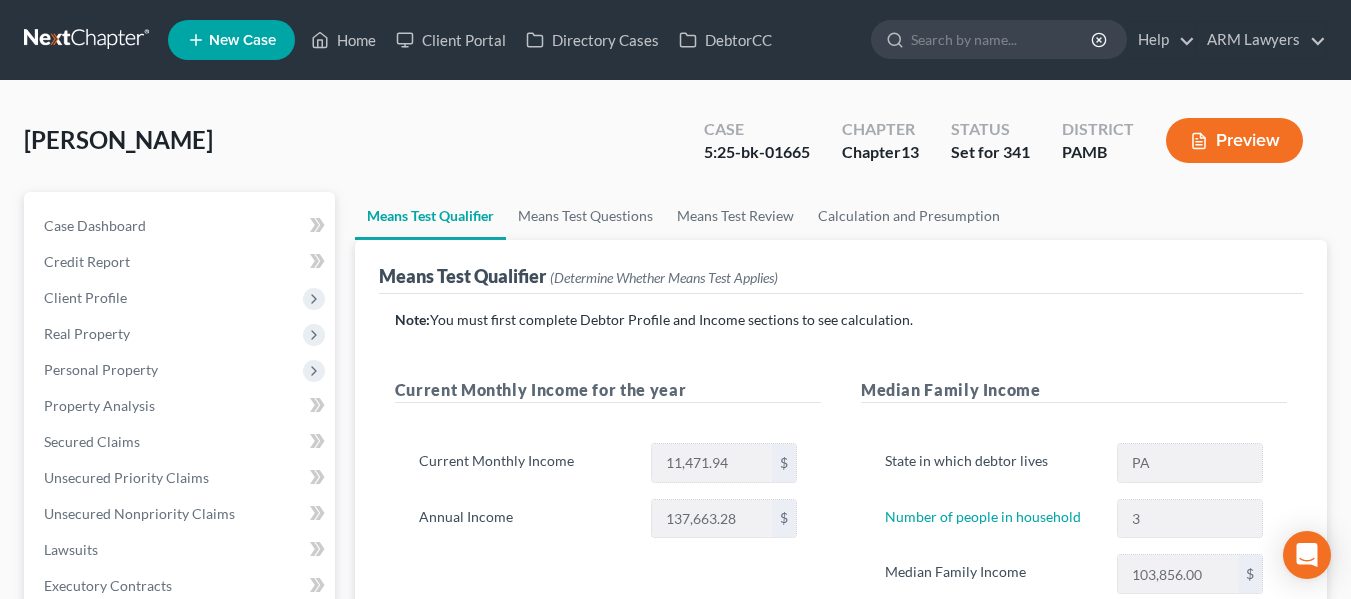 scroll, scrollTop: 70, scrollLeft: 0, axis: vertical 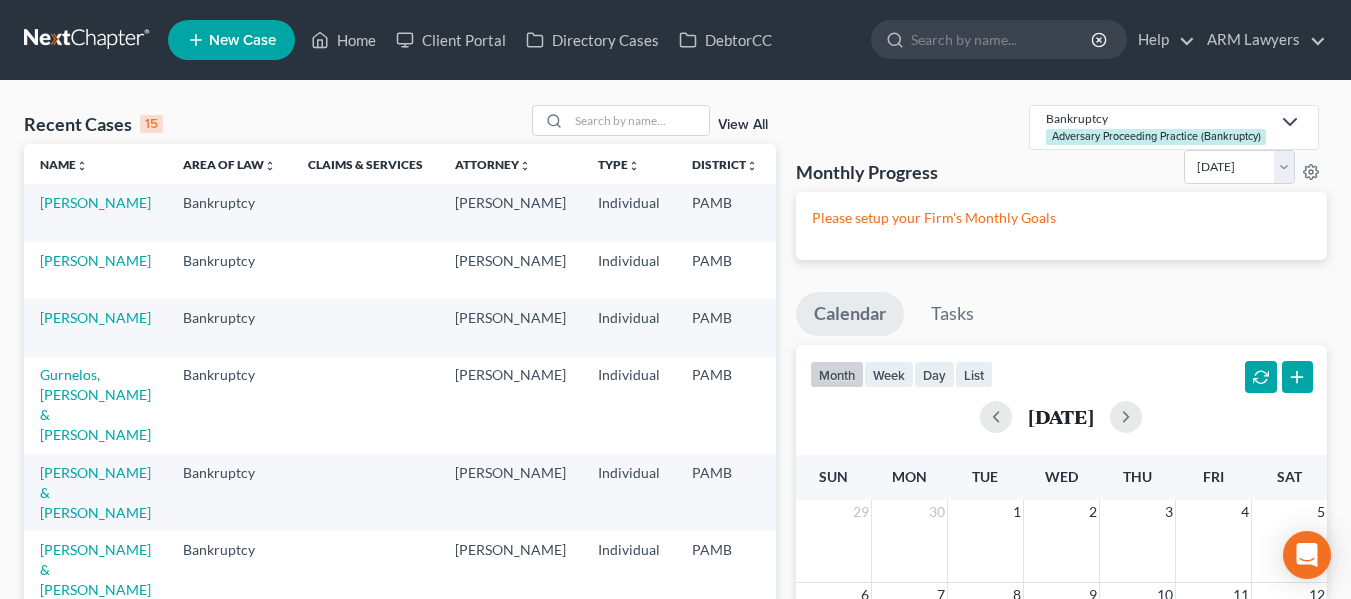 click on "[PERSON_NAME]" at bounding box center [95, 212] 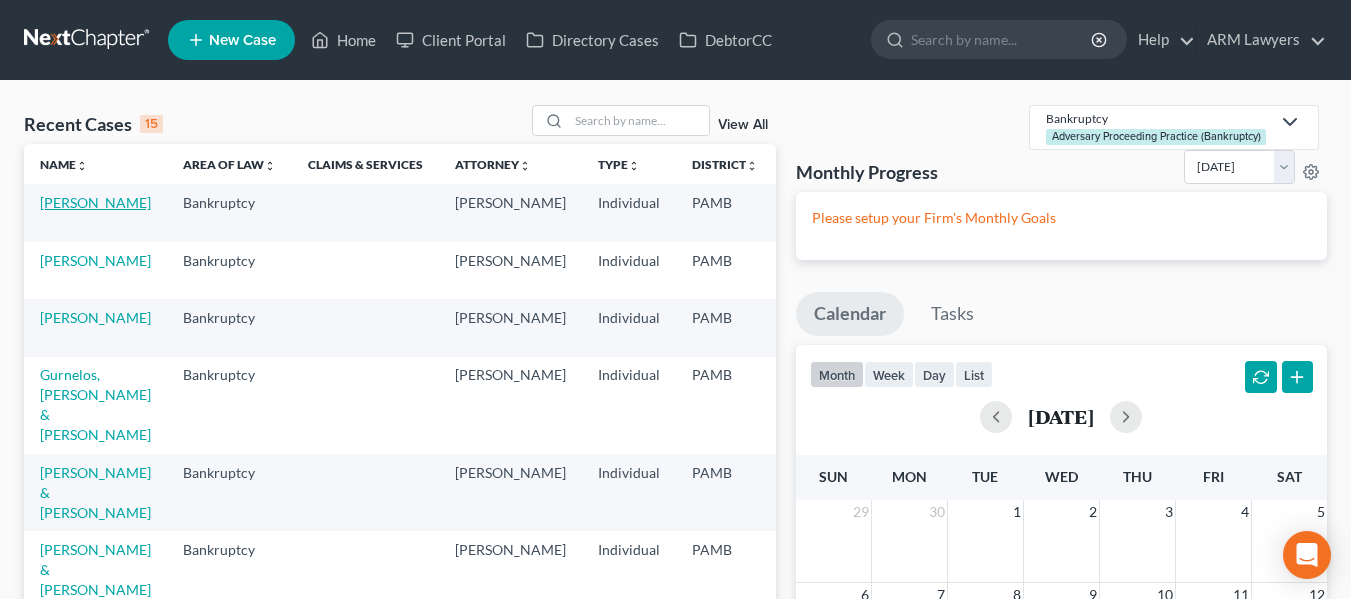 click on "[PERSON_NAME]" at bounding box center (95, 202) 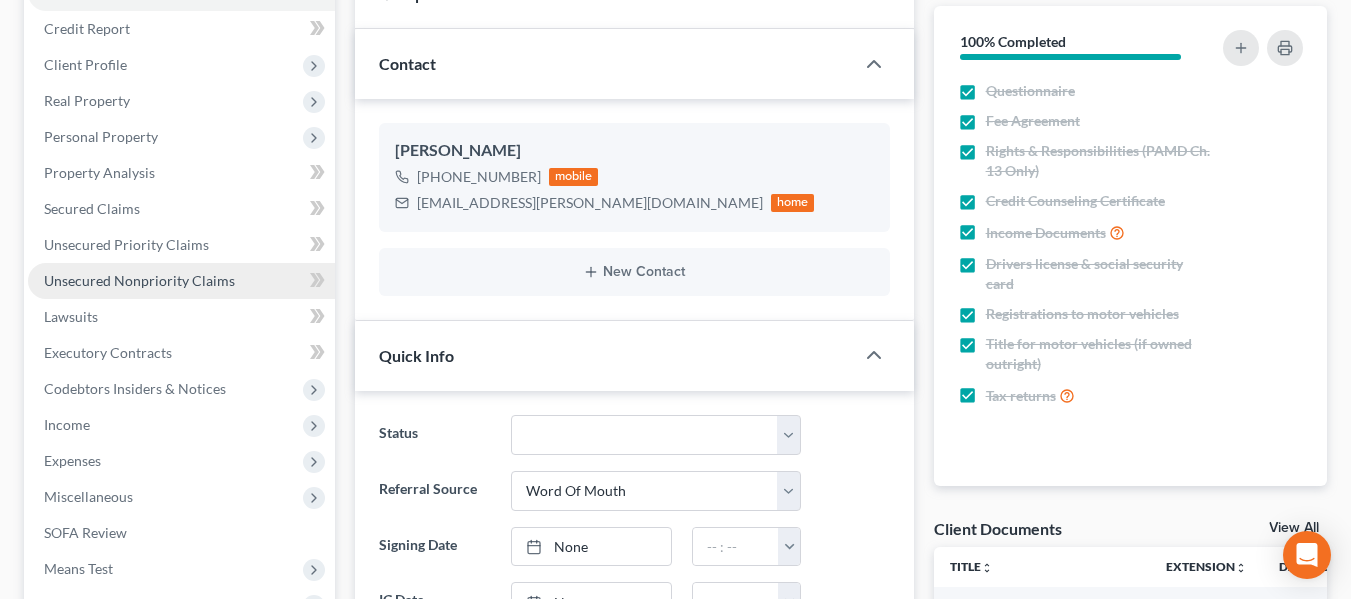 scroll, scrollTop: 234, scrollLeft: 0, axis: vertical 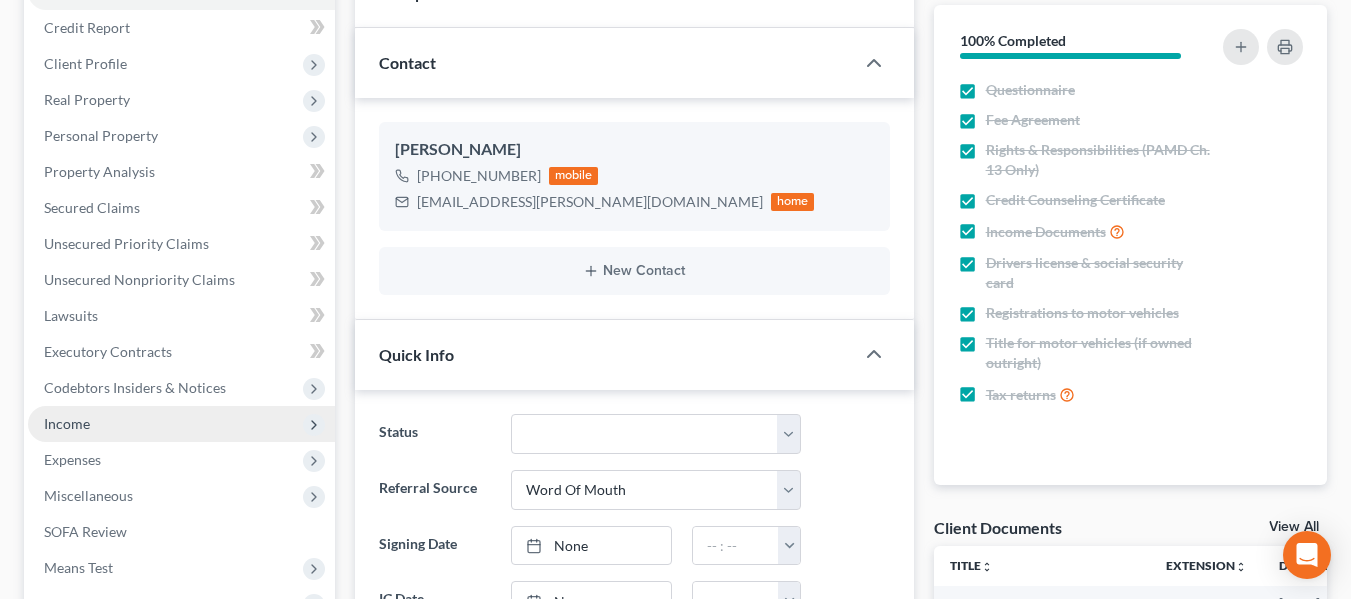 click on "Income" at bounding box center [67, 423] 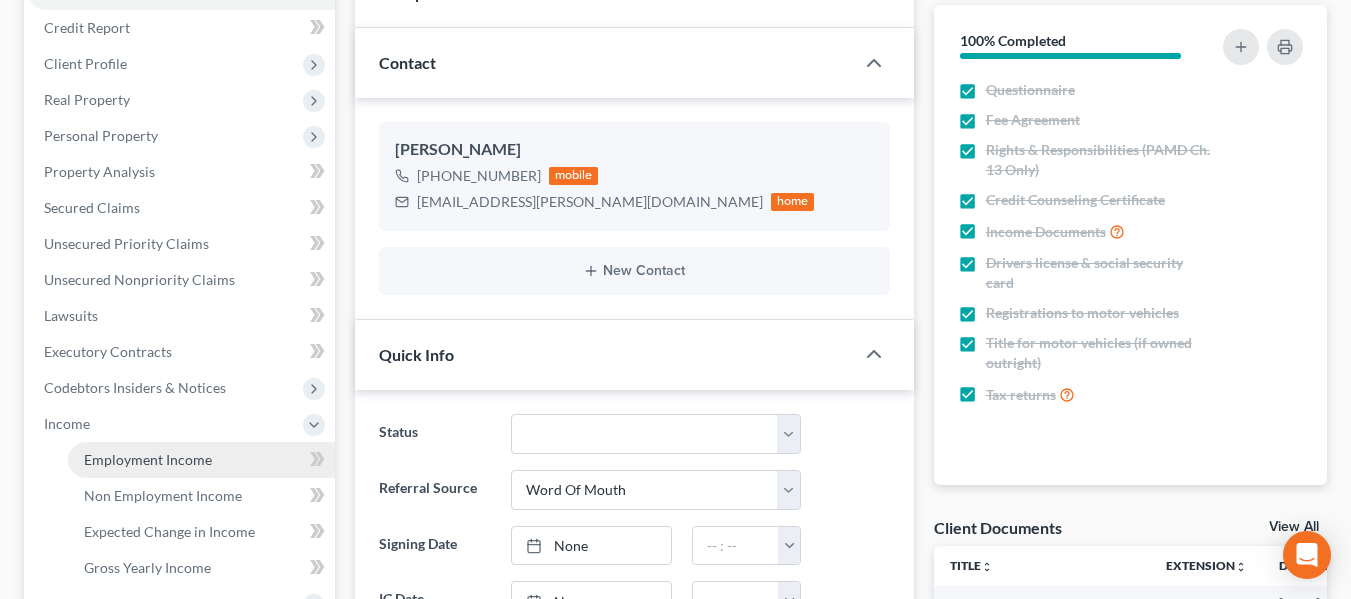 click on "Employment Income" at bounding box center [148, 459] 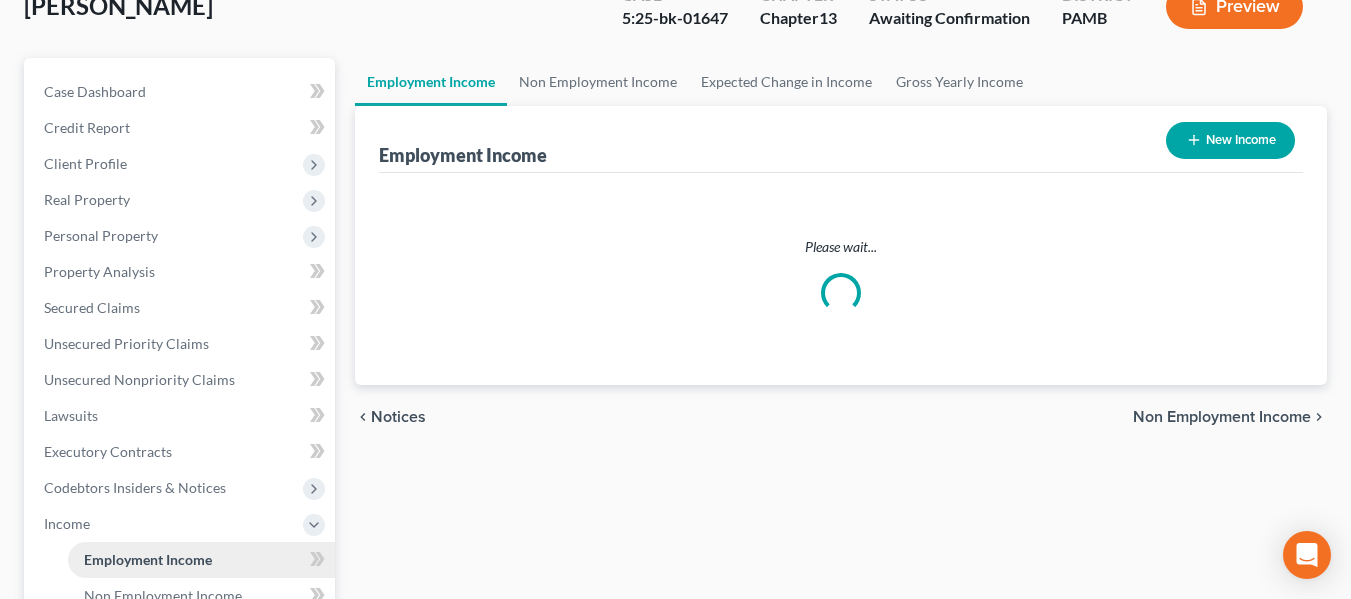 scroll, scrollTop: 0, scrollLeft: 0, axis: both 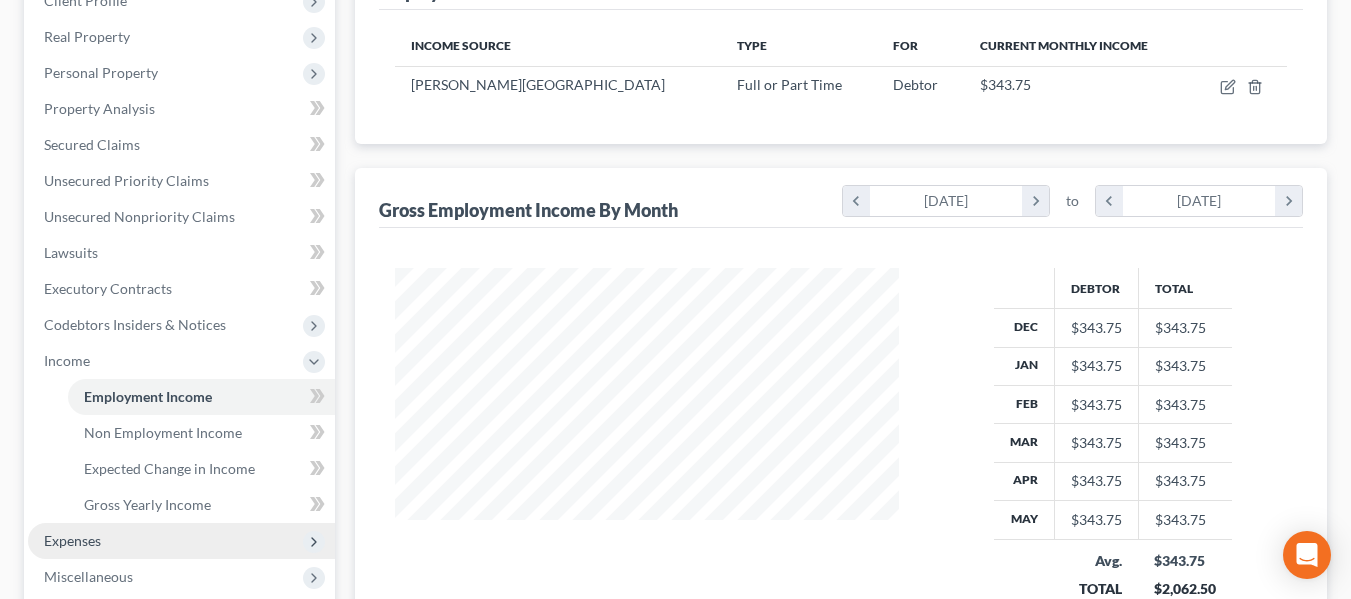 click on "Expenses" at bounding box center [181, 541] 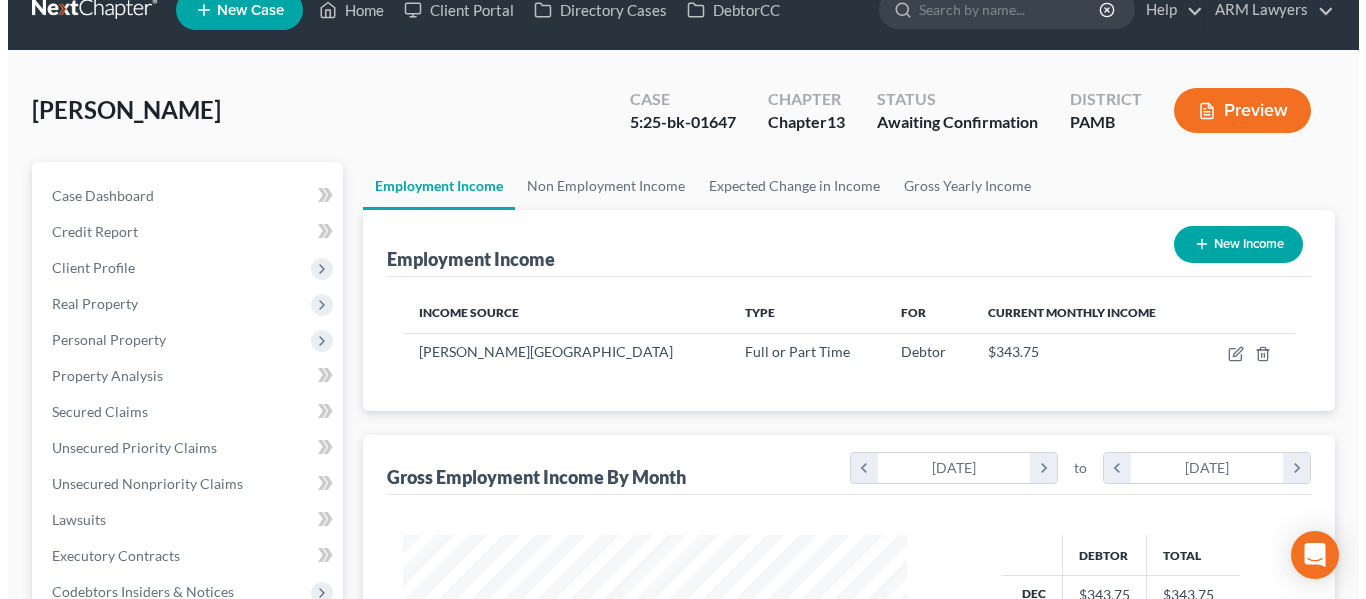 scroll, scrollTop: 29, scrollLeft: 0, axis: vertical 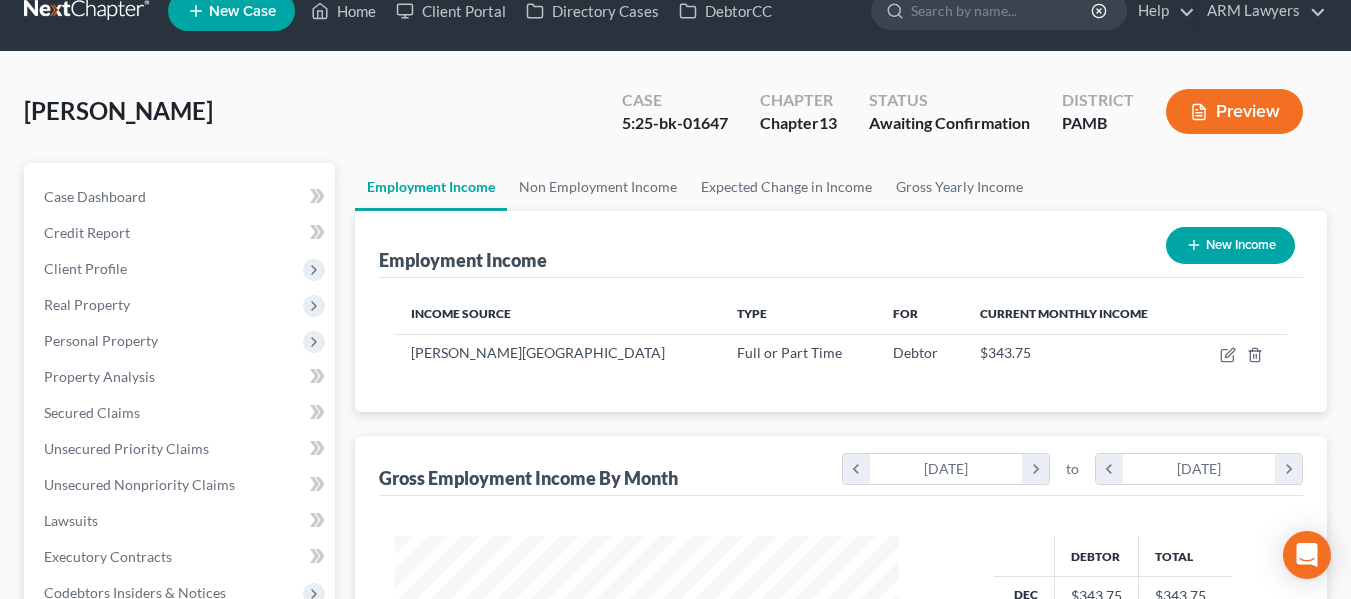 click 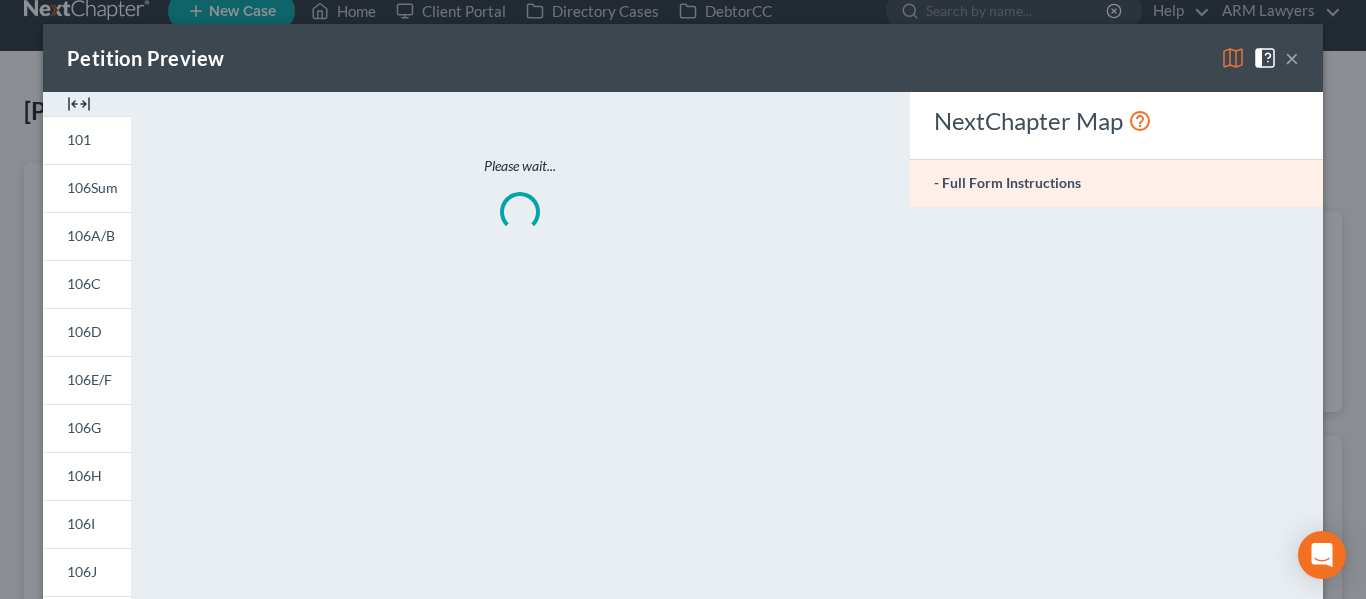 scroll, scrollTop: 999642, scrollLeft: 999450, axis: both 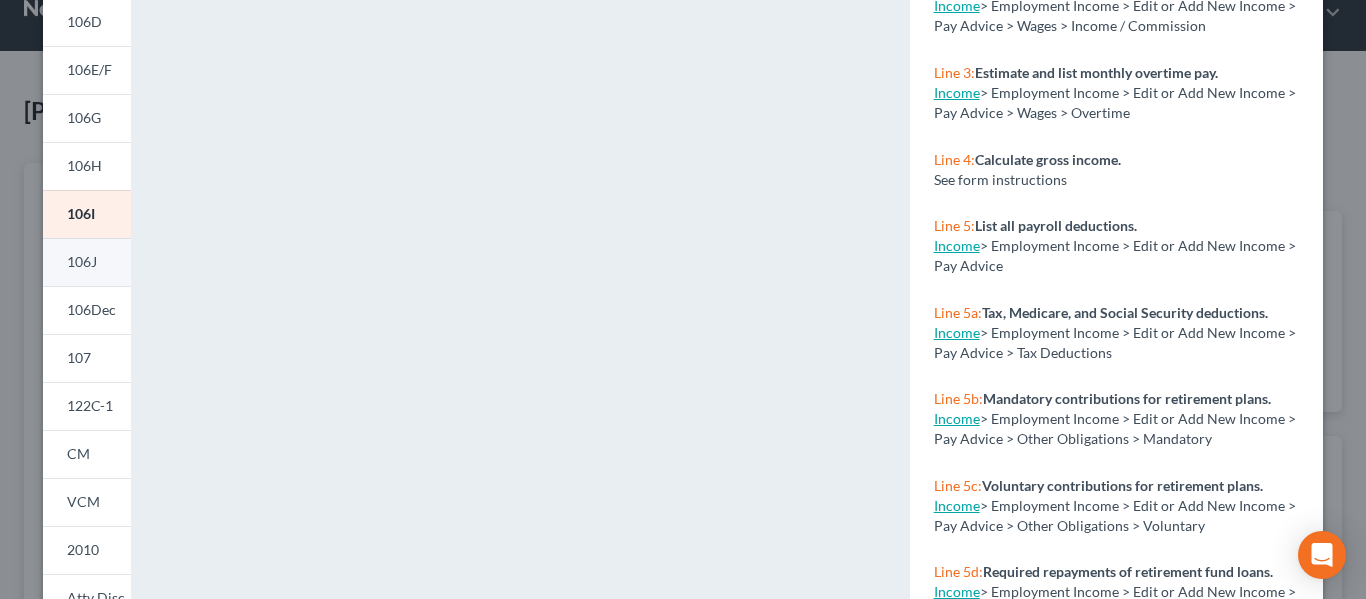 click on "106J" at bounding box center (87, 262) 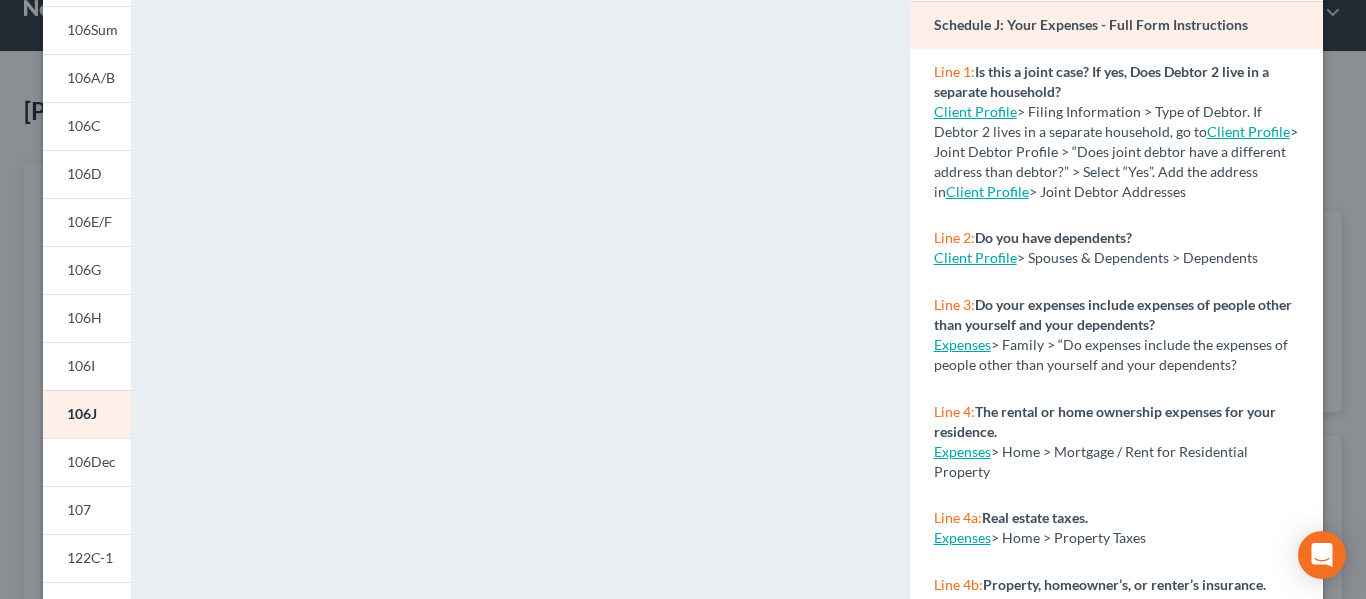 scroll, scrollTop: 159, scrollLeft: 0, axis: vertical 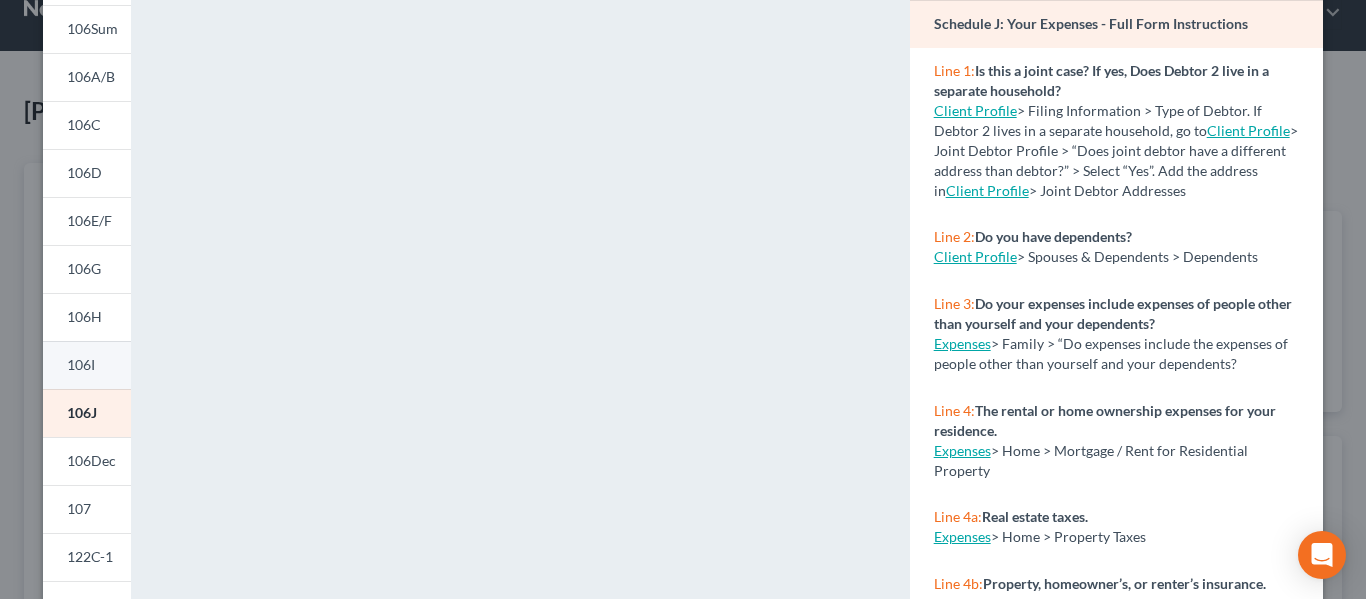 click on "106I" at bounding box center (81, 364) 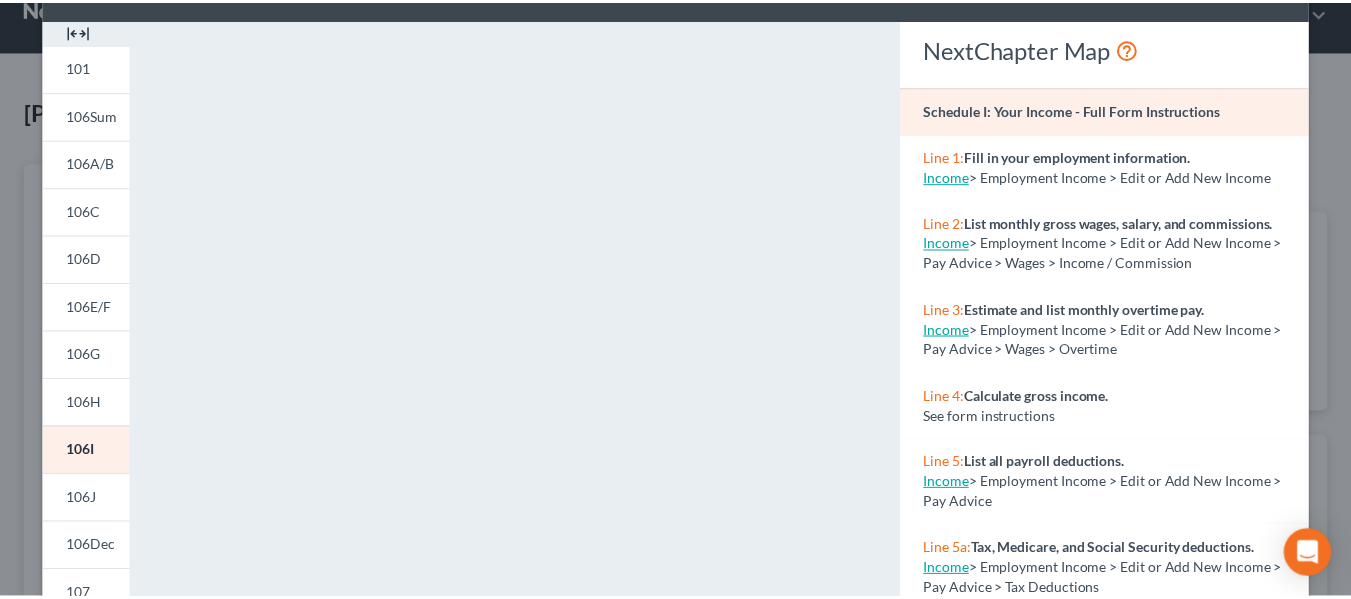 scroll, scrollTop: 58, scrollLeft: 0, axis: vertical 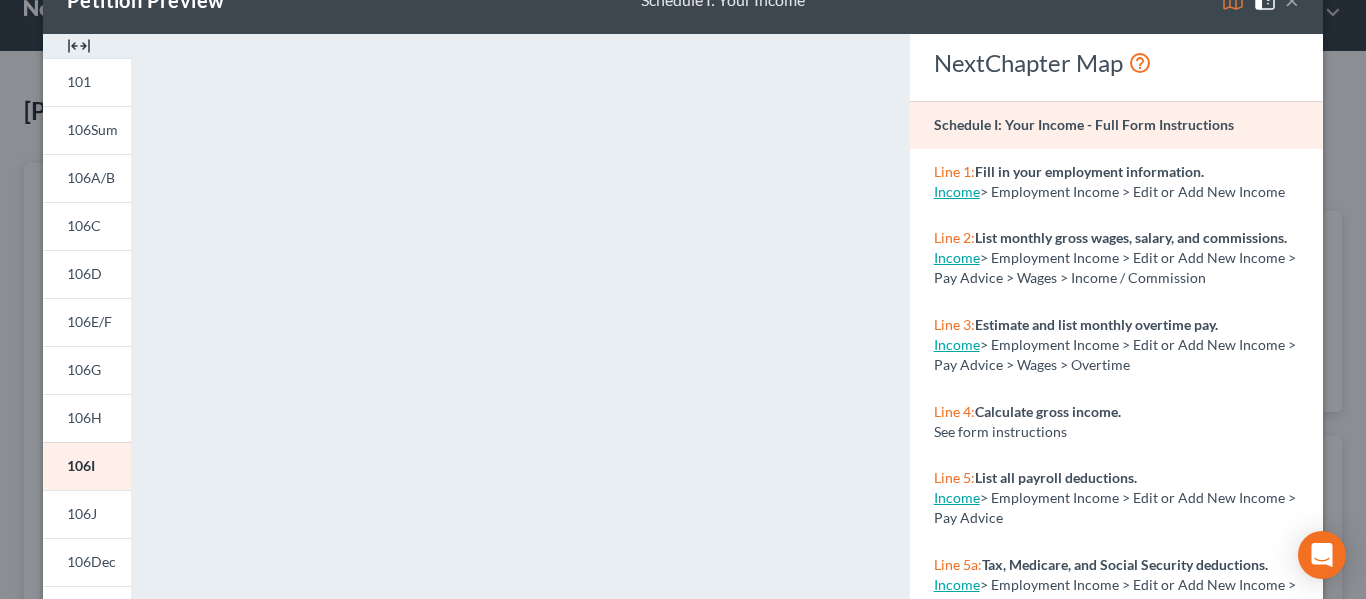 click on "×" at bounding box center (1292, 0) 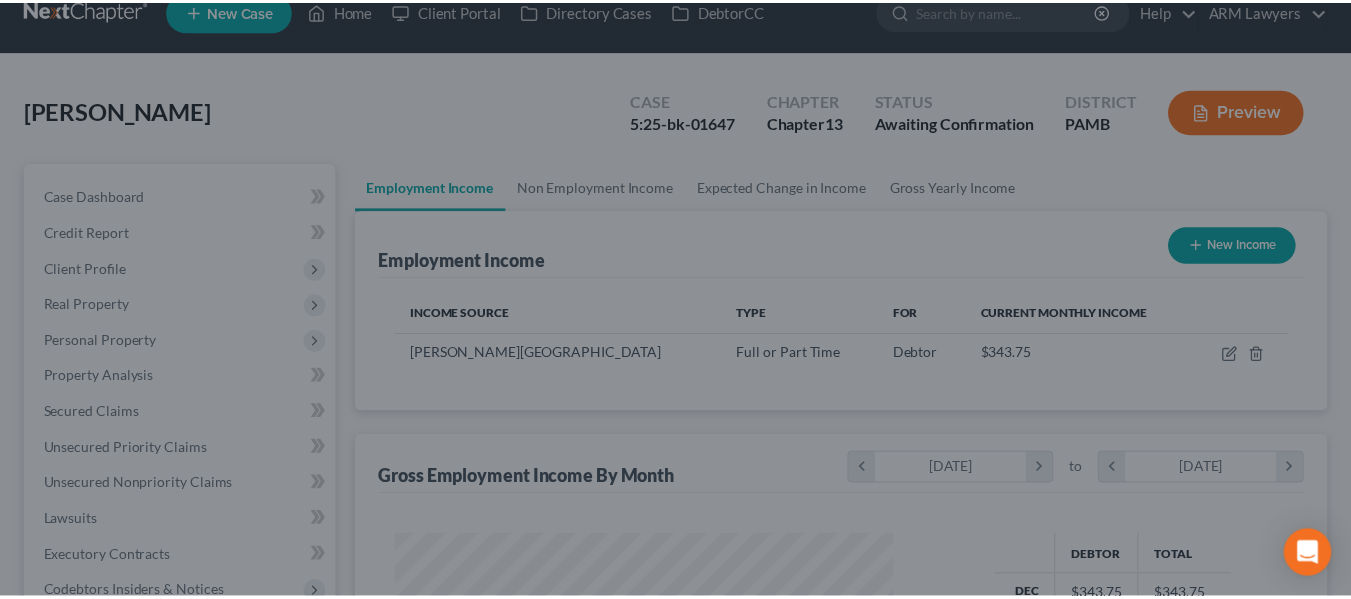 scroll, scrollTop: 359, scrollLeft: 544, axis: both 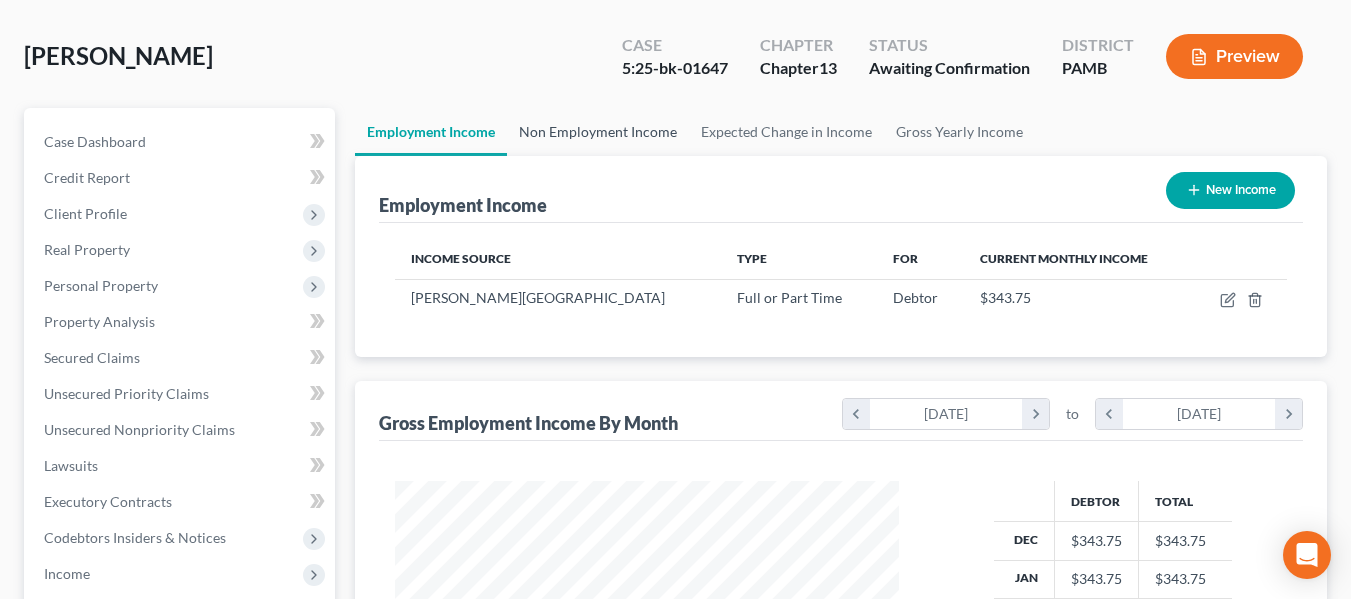click on "Non Employment Income" at bounding box center [598, 132] 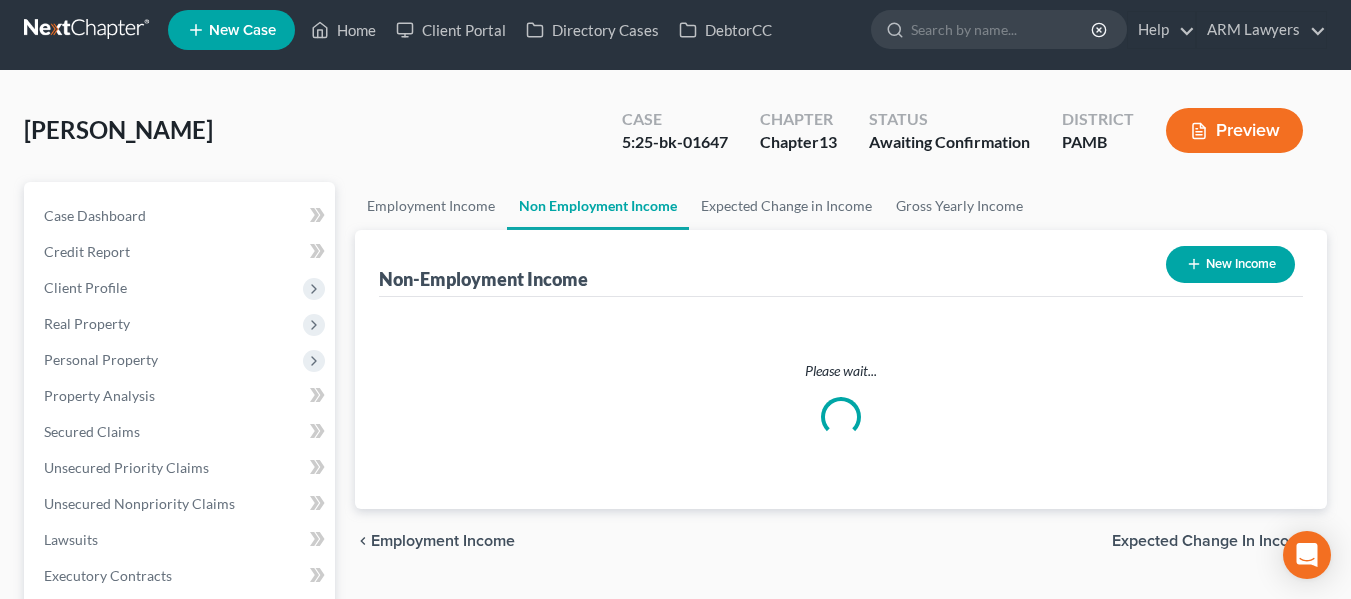 scroll, scrollTop: 0, scrollLeft: 0, axis: both 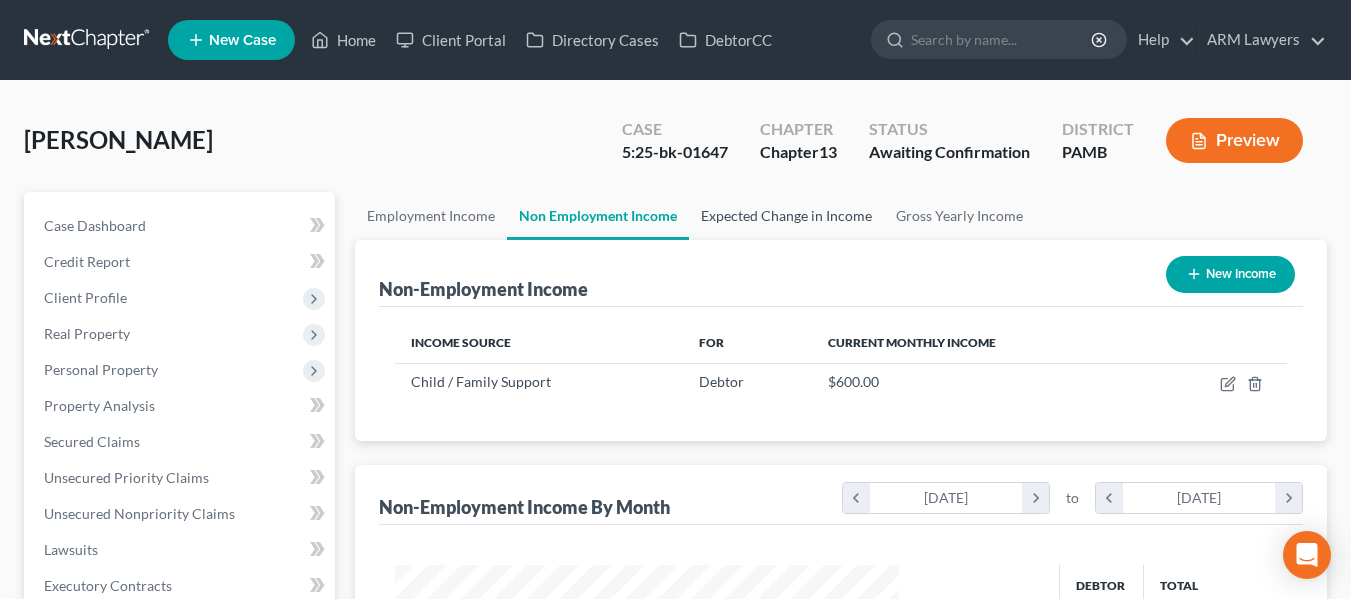 click on "Expected Change in Income" at bounding box center (786, 216) 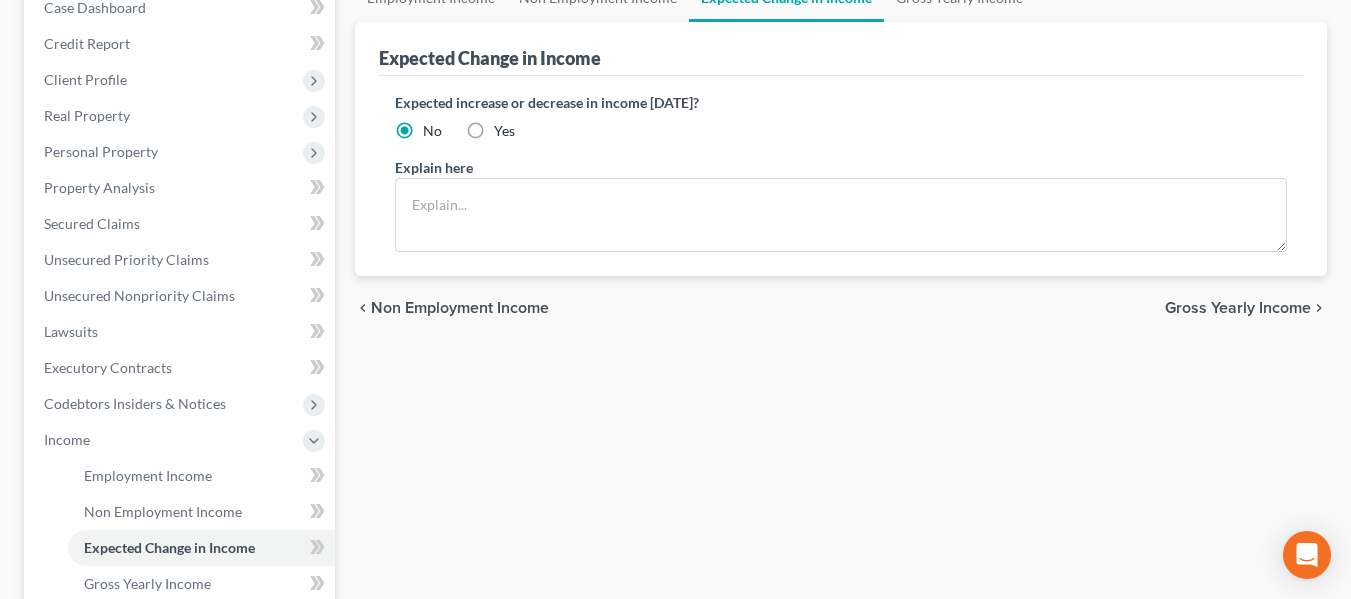 scroll, scrollTop: 219, scrollLeft: 0, axis: vertical 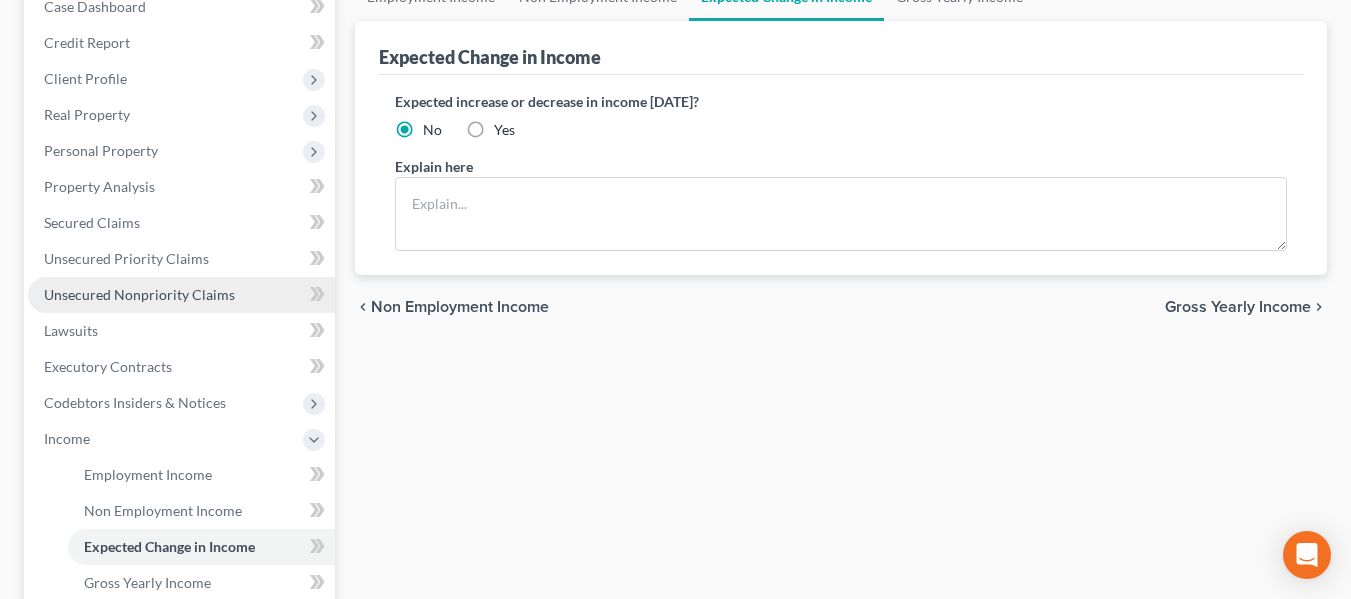 click on "Unsecured Nonpriority Claims" at bounding box center [181, 295] 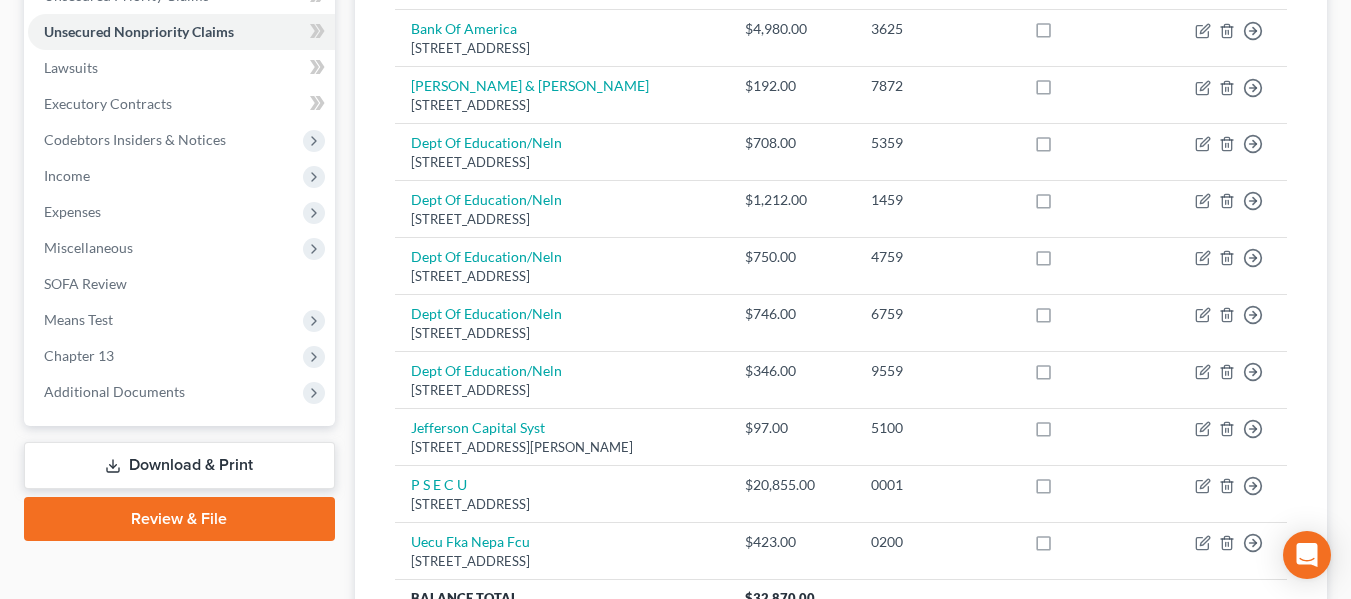 scroll, scrollTop: 497, scrollLeft: 0, axis: vertical 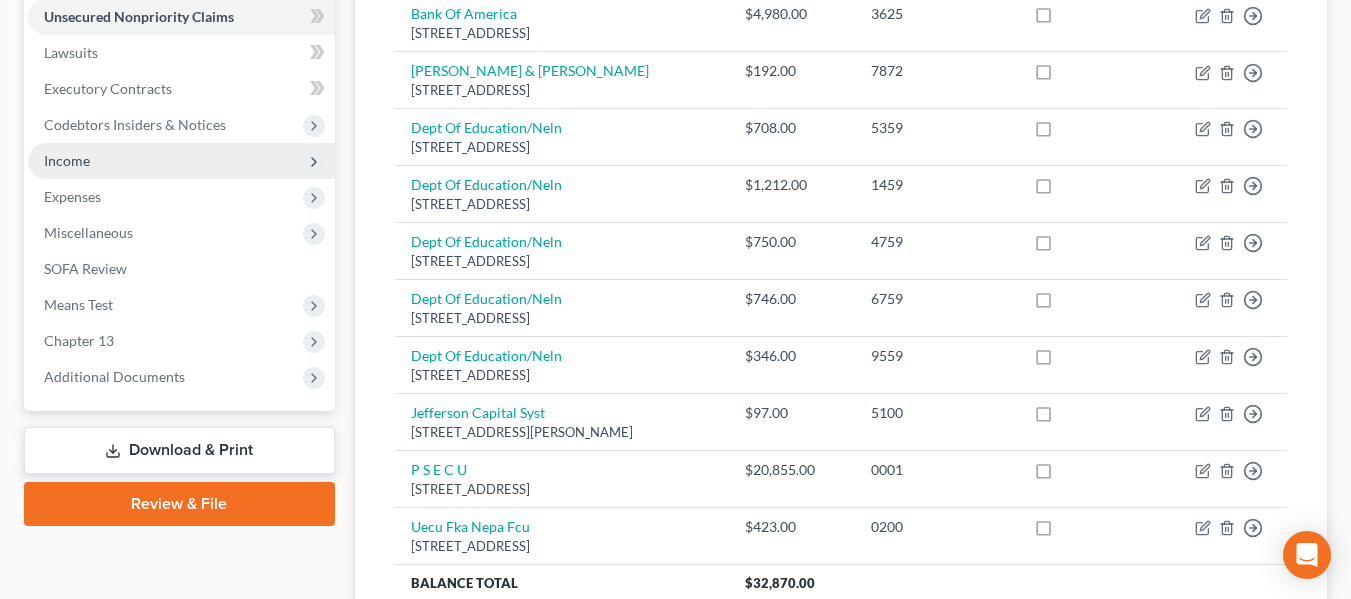 click on "Income" at bounding box center [181, 161] 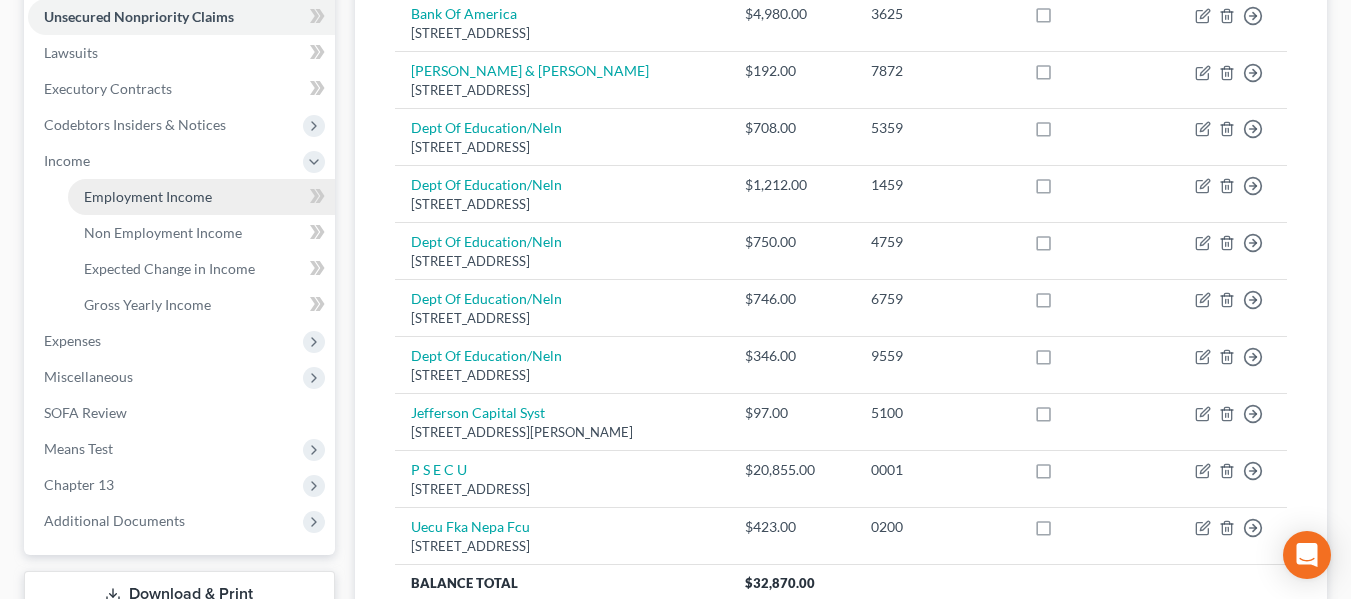 click on "Employment Income" at bounding box center [148, 196] 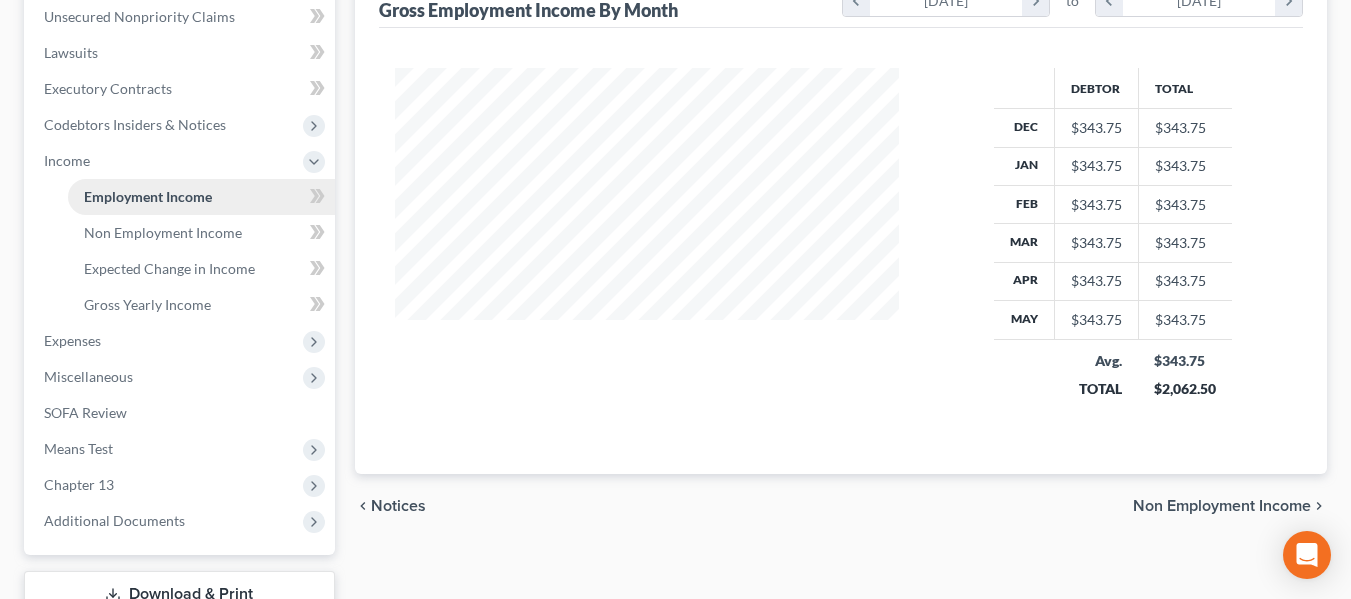 scroll, scrollTop: 178, scrollLeft: 0, axis: vertical 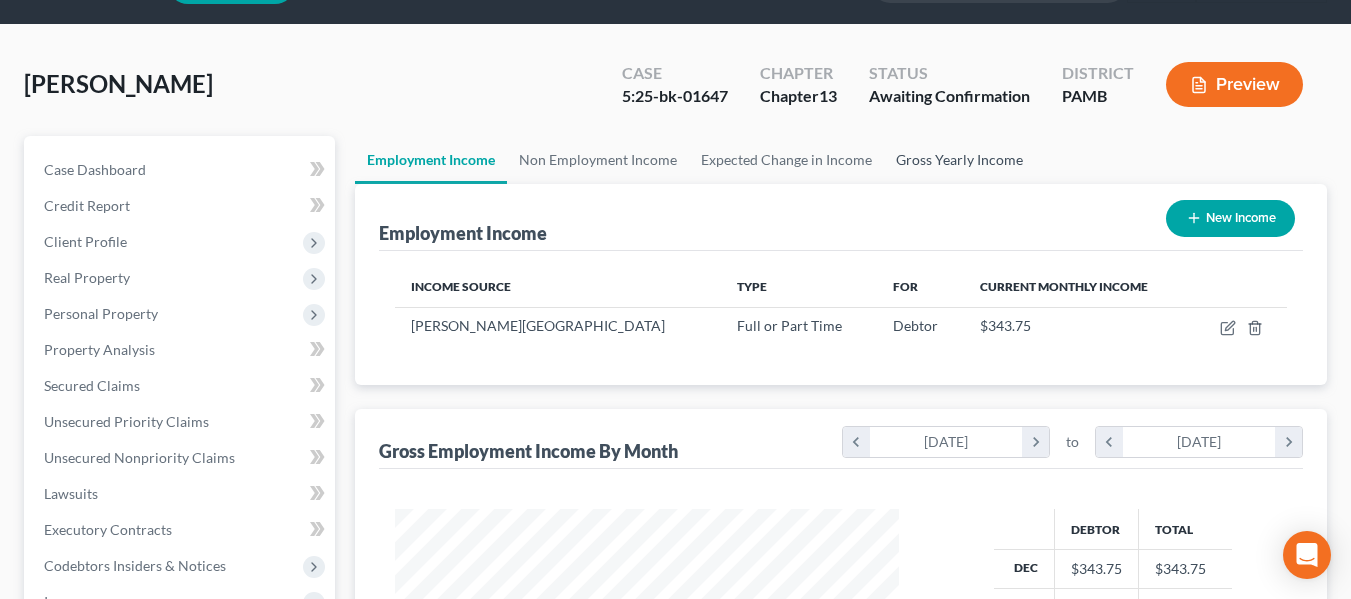 click on "Gross Yearly Income" at bounding box center (959, 160) 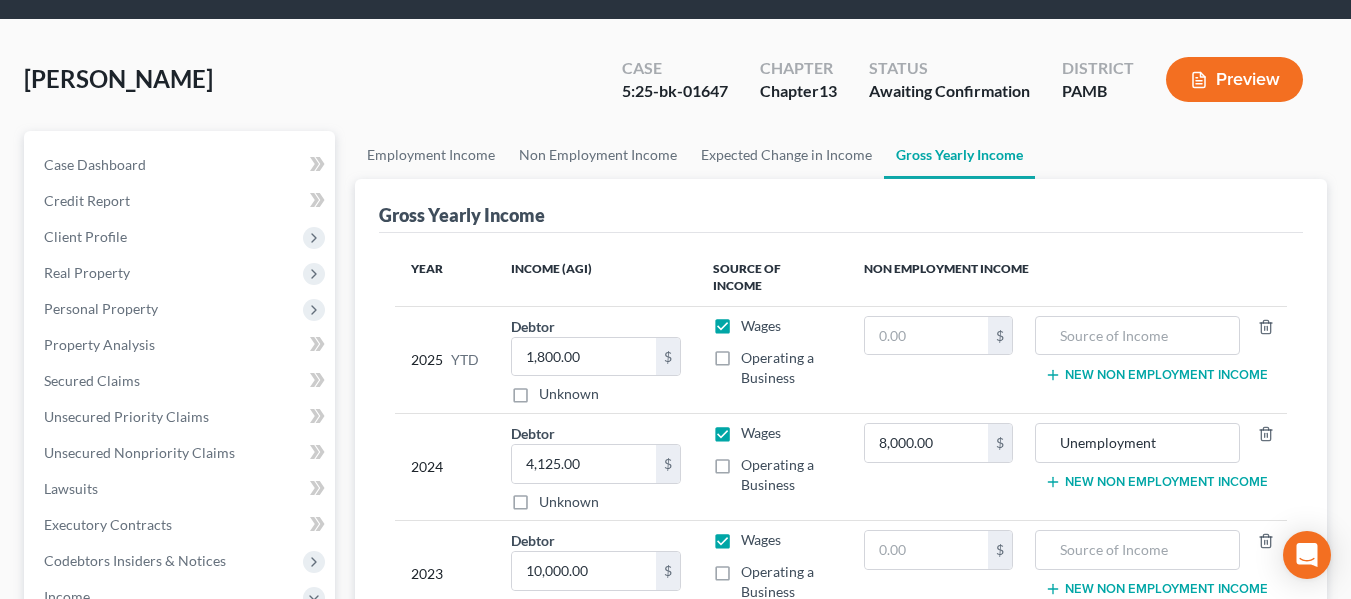 scroll, scrollTop: 0, scrollLeft: 0, axis: both 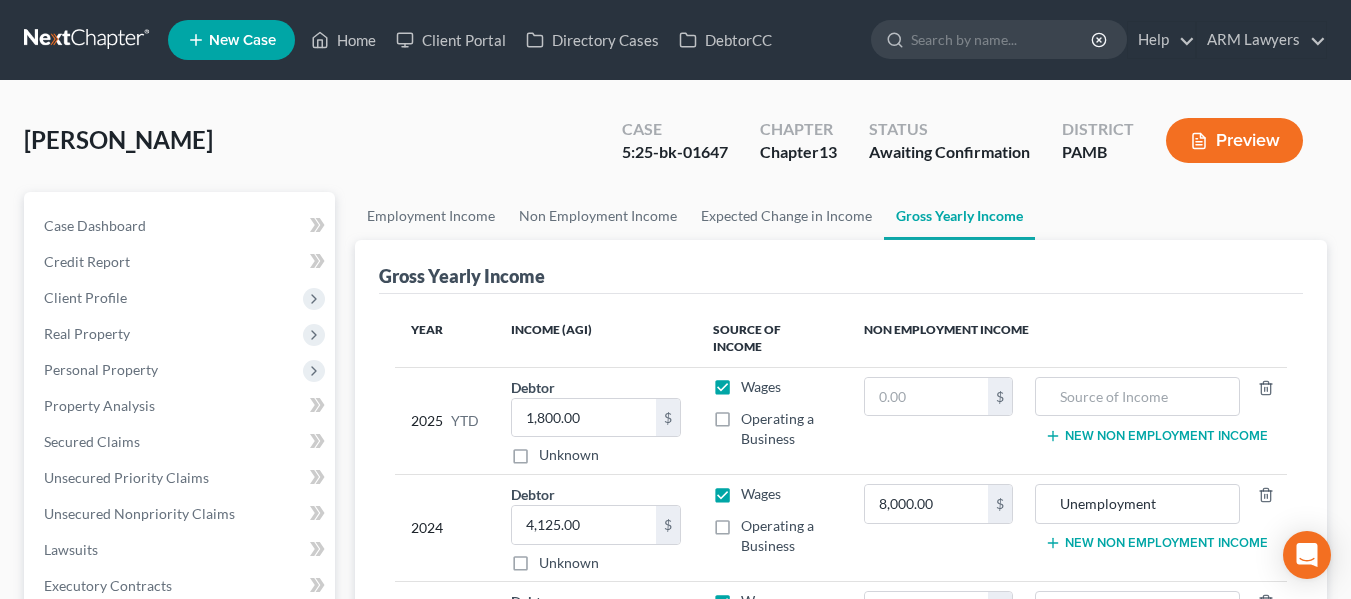 click at bounding box center [88, 40] 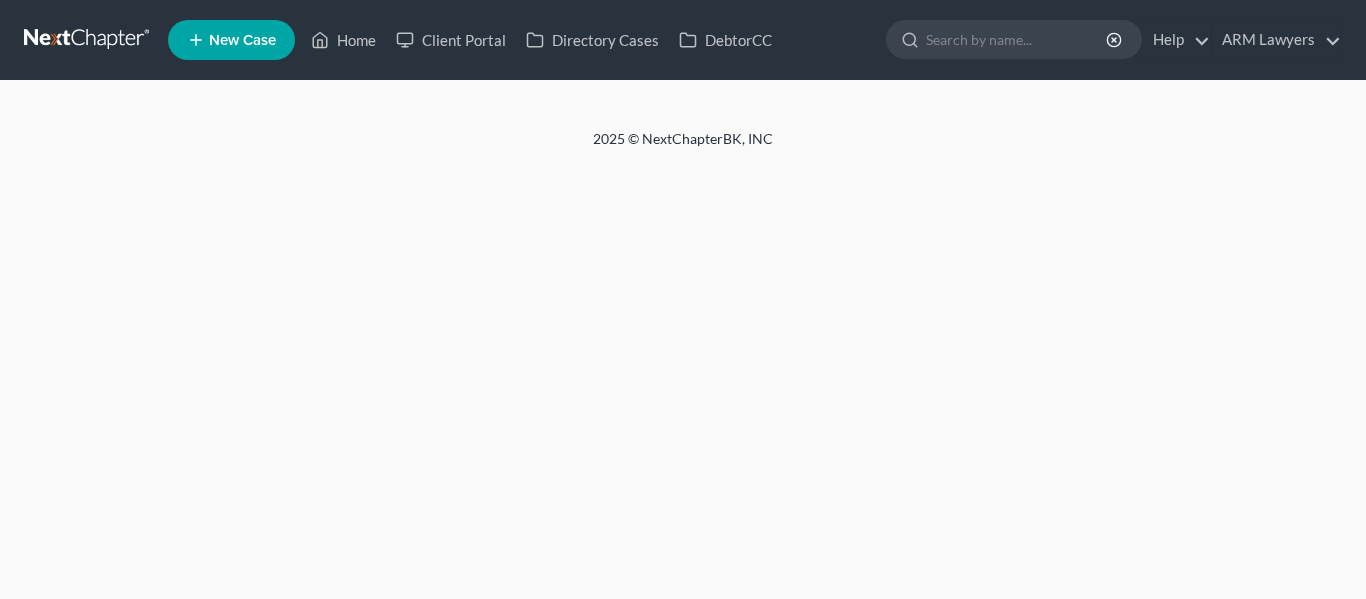 scroll, scrollTop: 0, scrollLeft: 0, axis: both 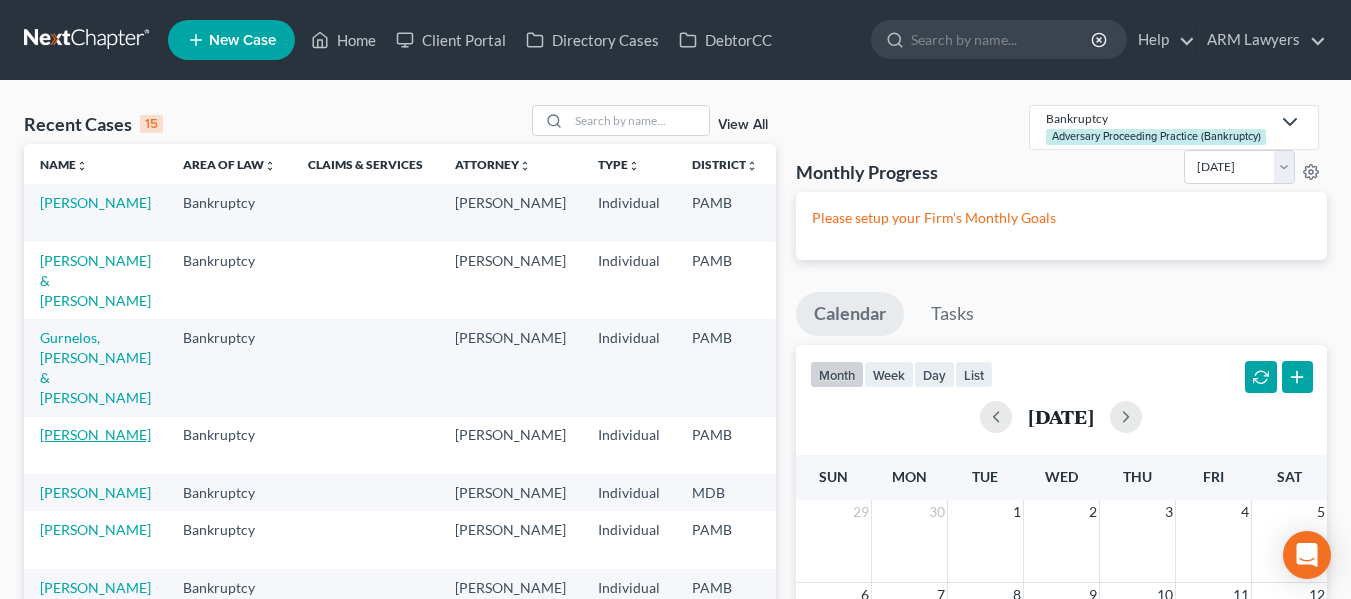 click on "[PERSON_NAME]" at bounding box center [95, 434] 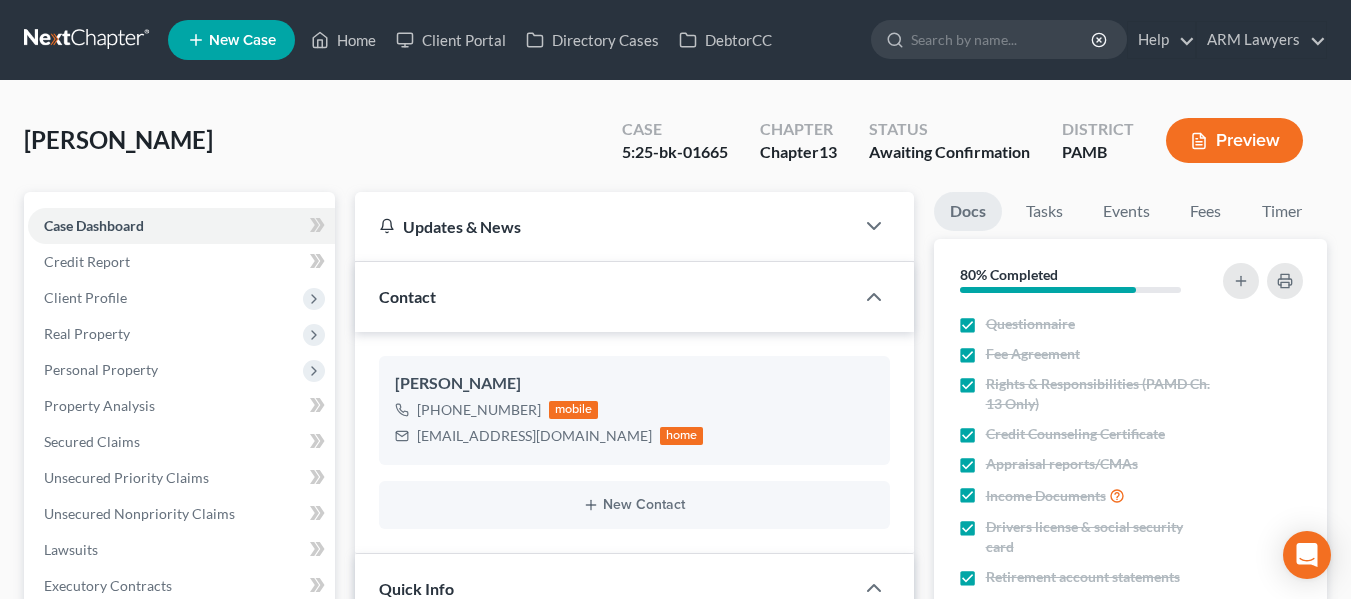 click on "Preview" at bounding box center [1234, 140] 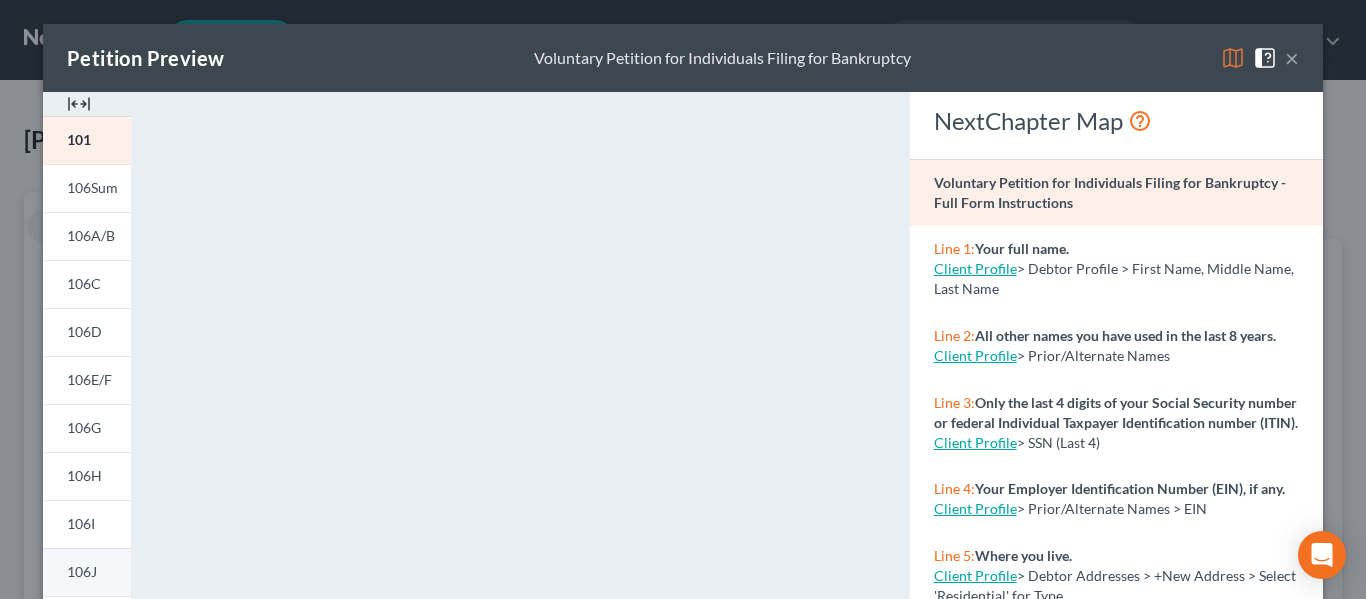 click on "106J" at bounding box center [82, 571] 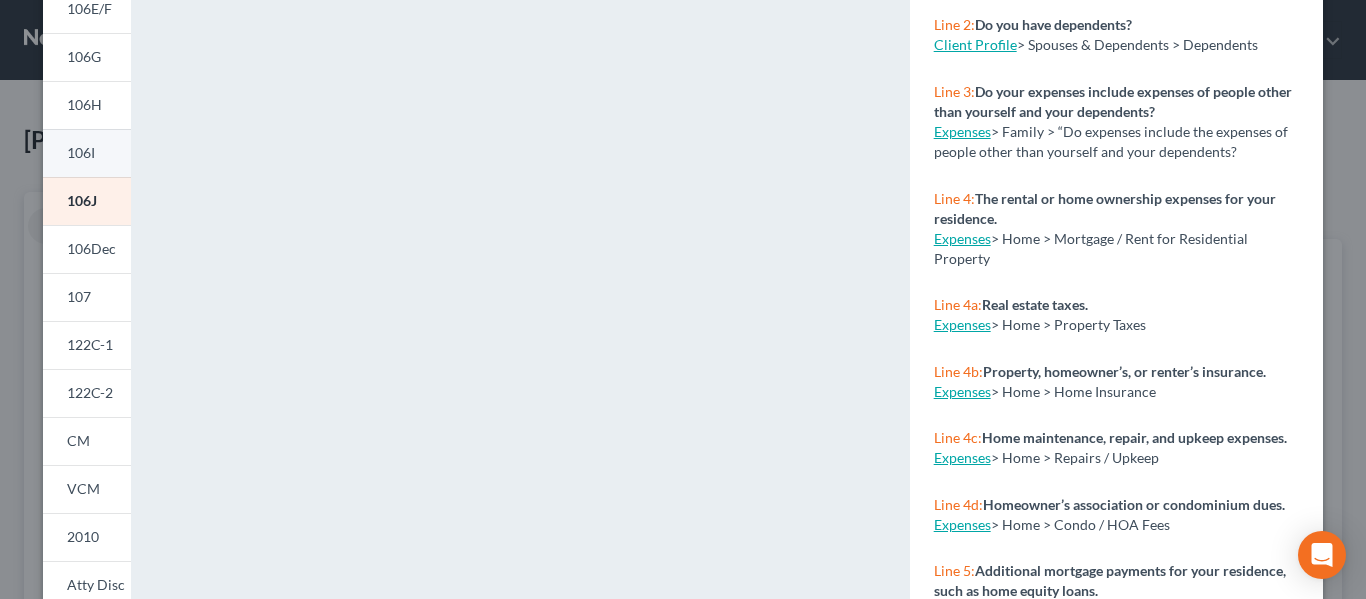 scroll, scrollTop: 372, scrollLeft: 0, axis: vertical 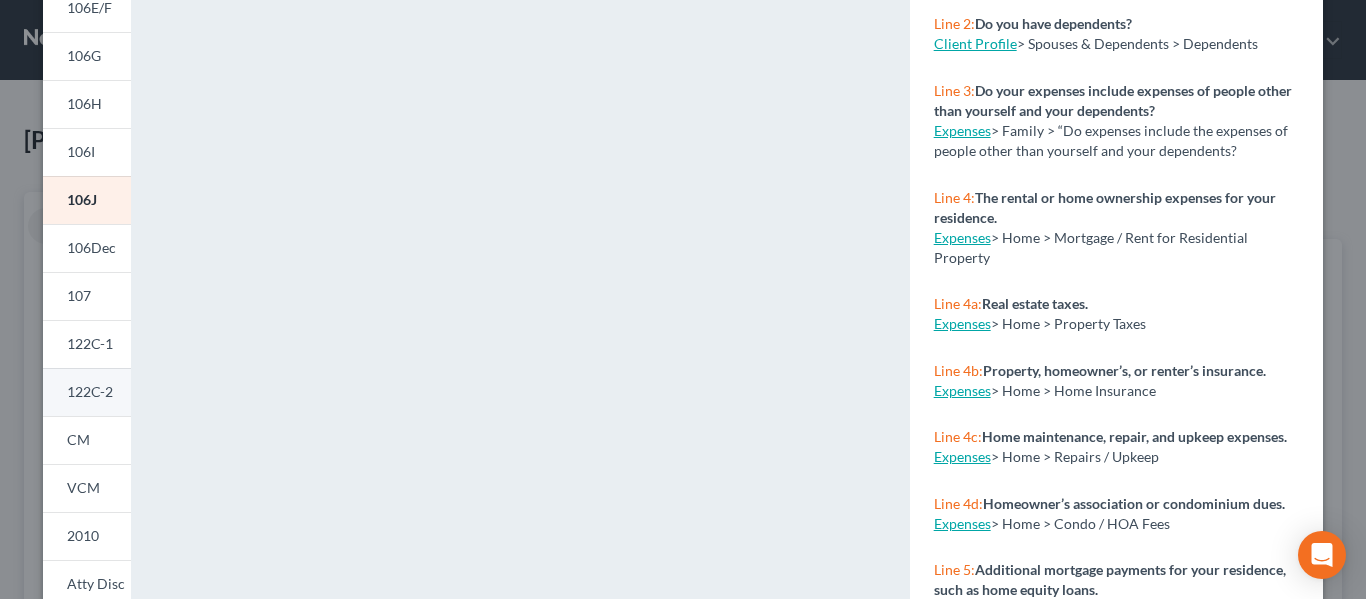 click on "122C-2" at bounding box center (90, 391) 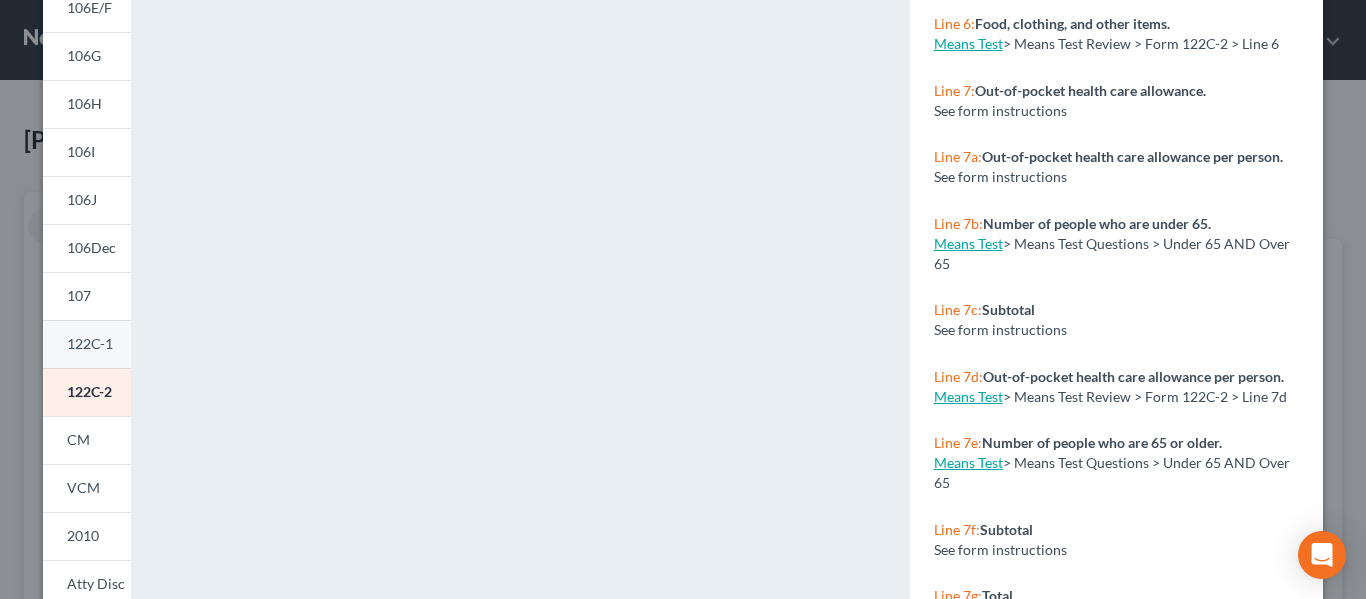 click on "122C-1" at bounding box center [87, 344] 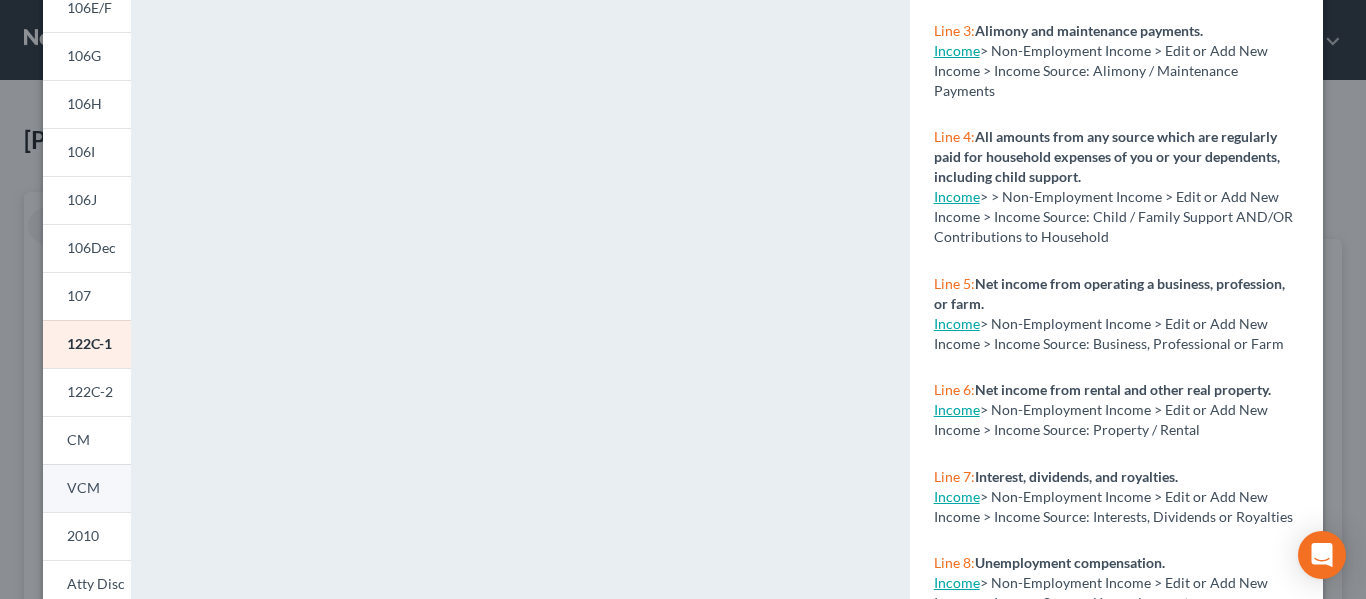 click on "VCM" at bounding box center [83, 487] 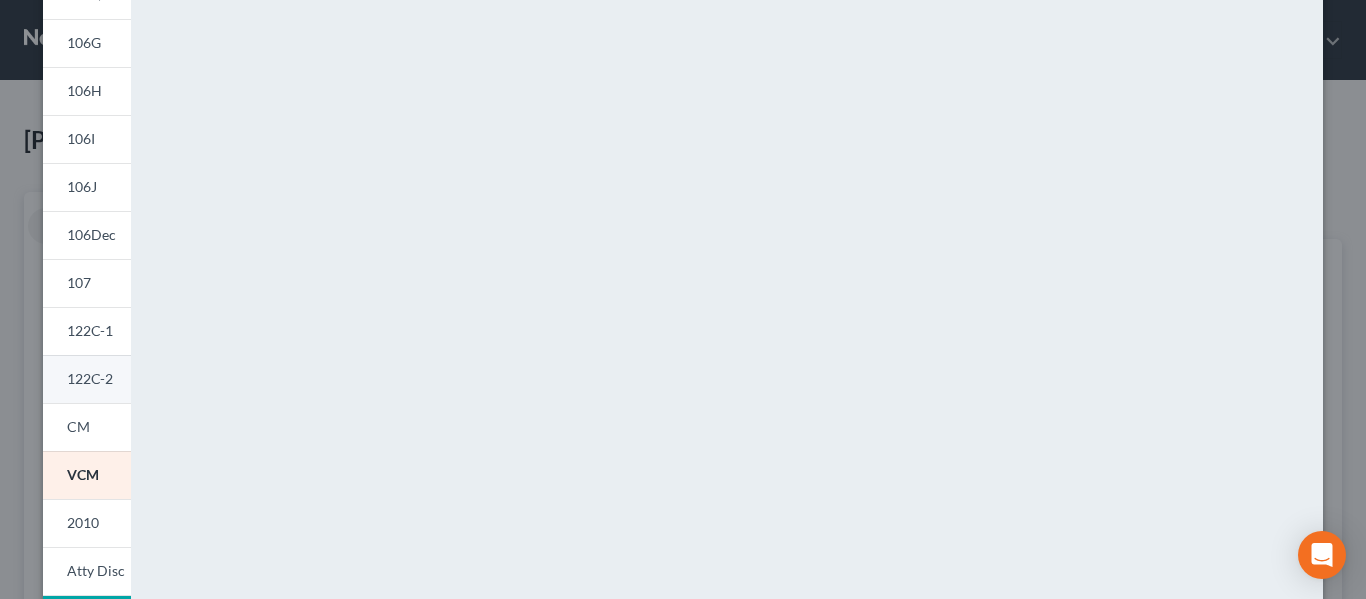scroll, scrollTop: 393, scrollLeft: 0, axis: vertical 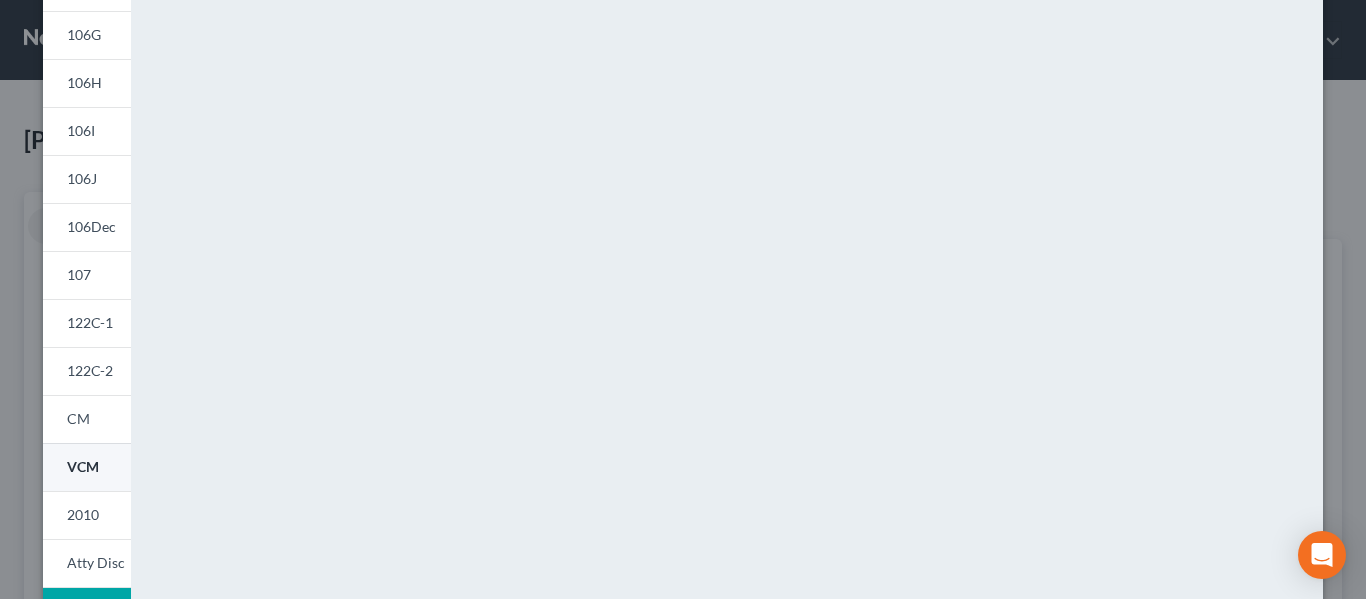 click on "VCM" at bounding box center (83, 466) 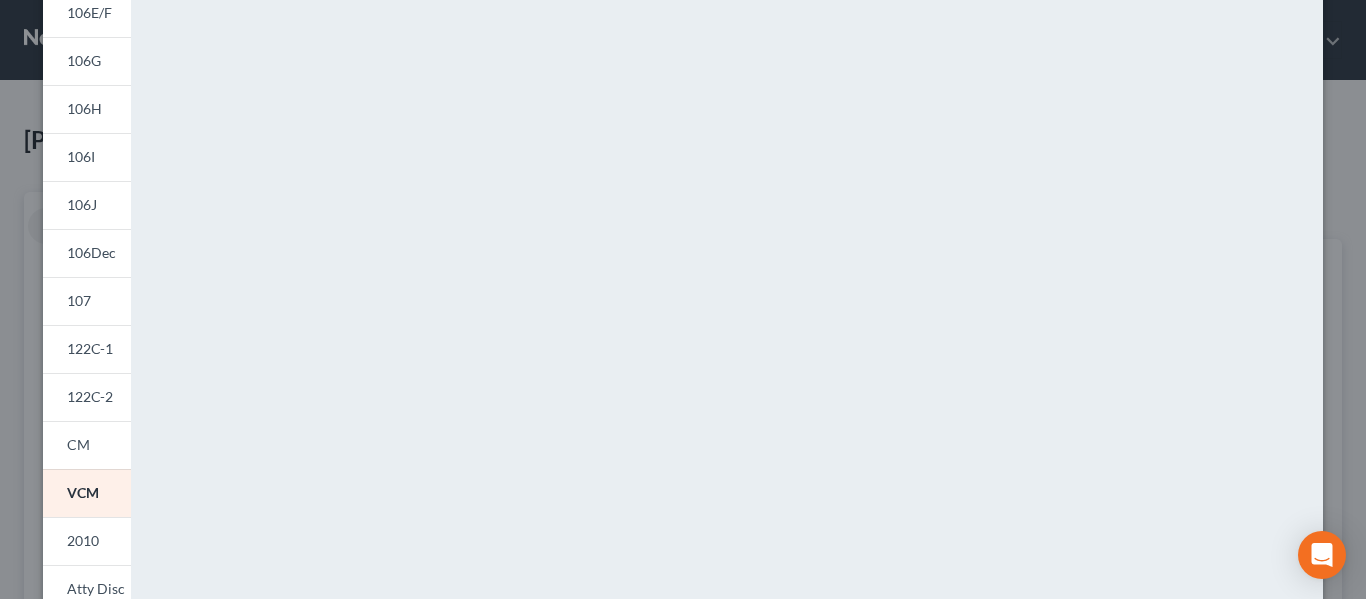 scroll, scrollTop: 382, scrollLeft: 0, axis: vertical 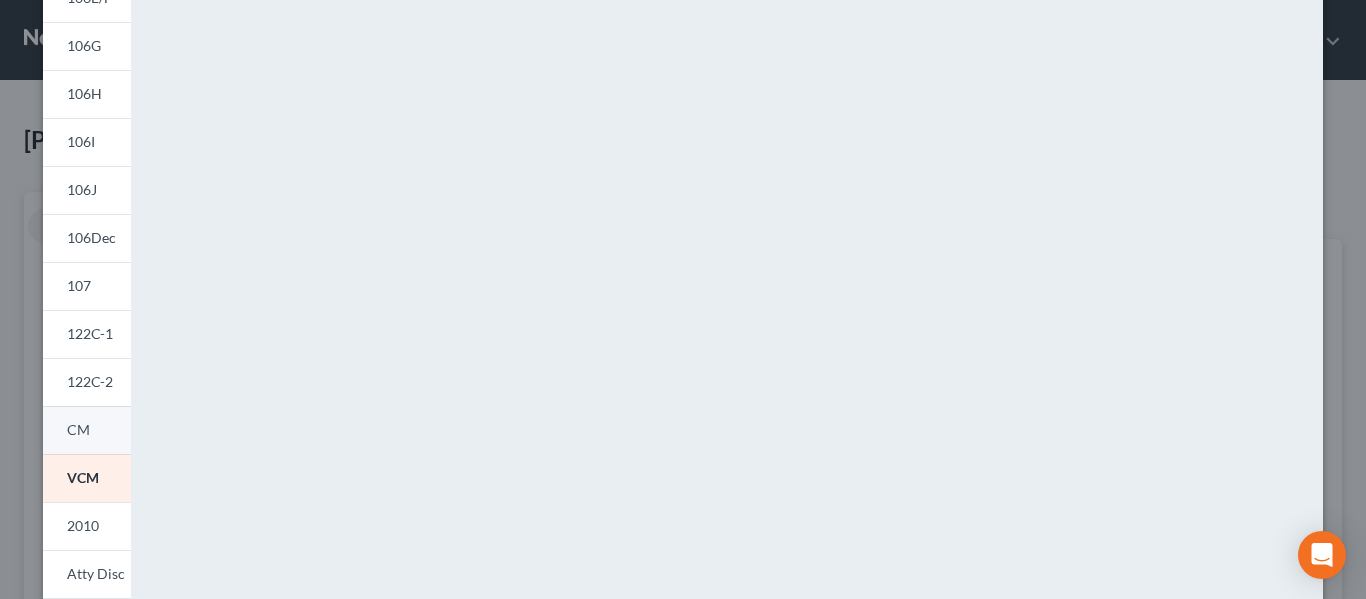click on "CM" at bounding box center (87, 430) 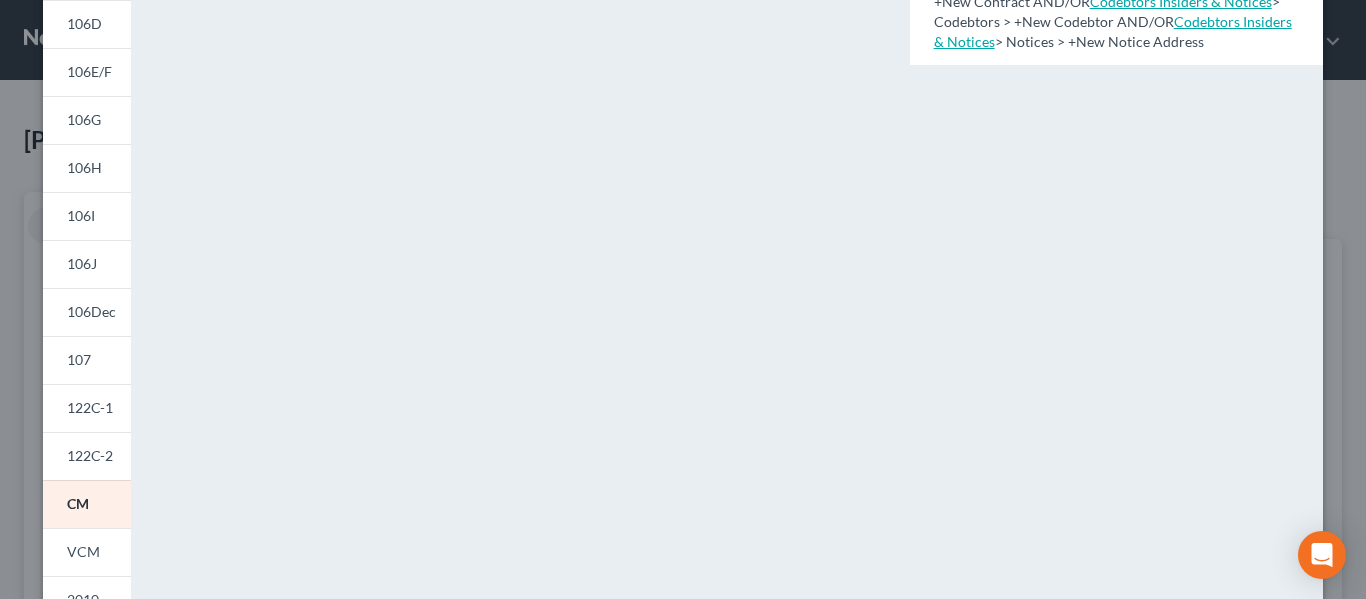 scroll, scrollTop: 309, scrollLeft: 0, axis: vertical 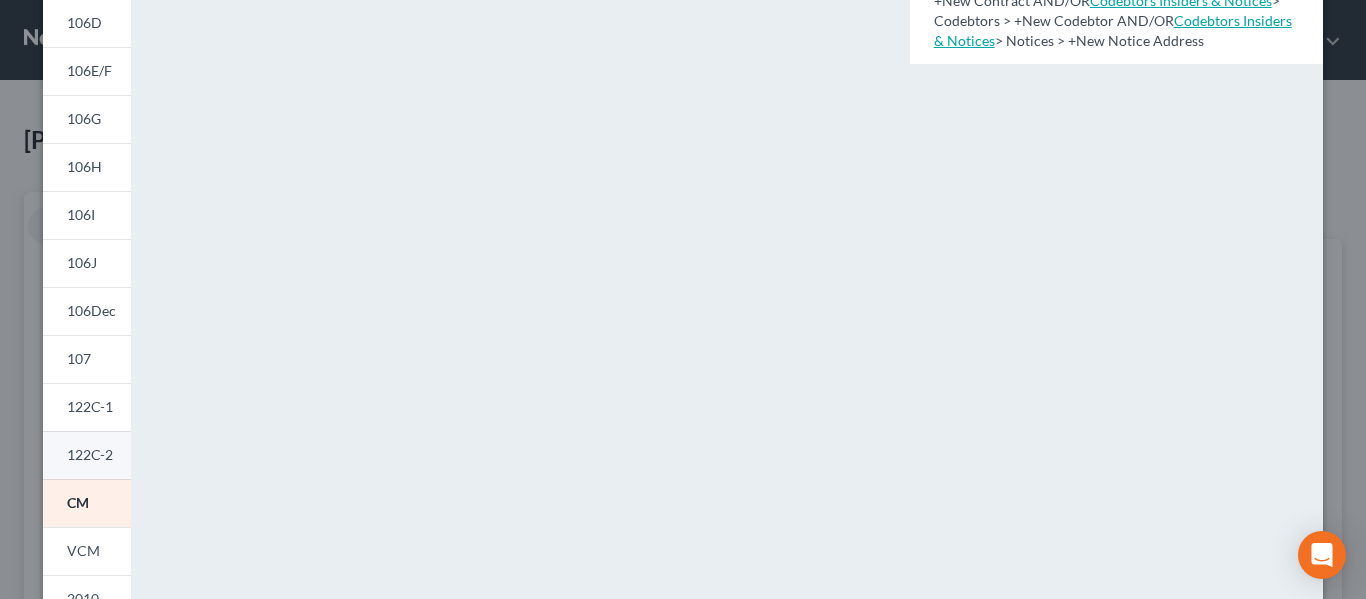 click on "122C-2" at bounding box center (90, 454) 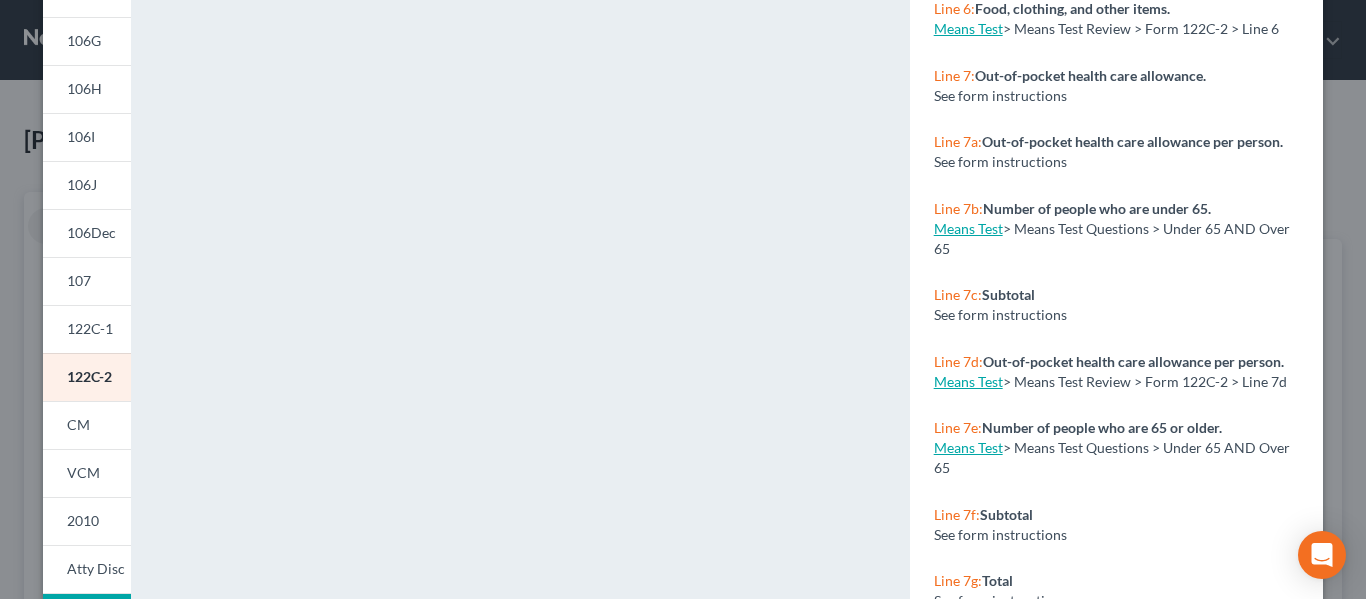scroll, scrollTop: 380, scrollLeft: 0, axis: vertical 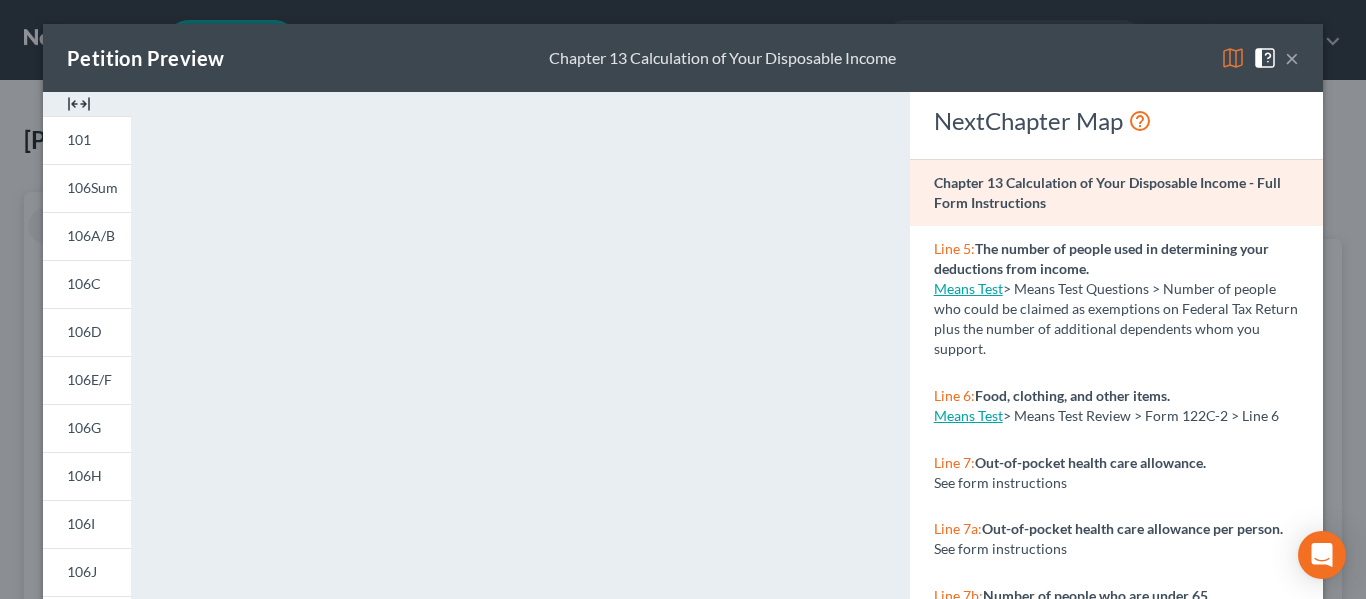 click on "×" at bounding box center (1292, 58) 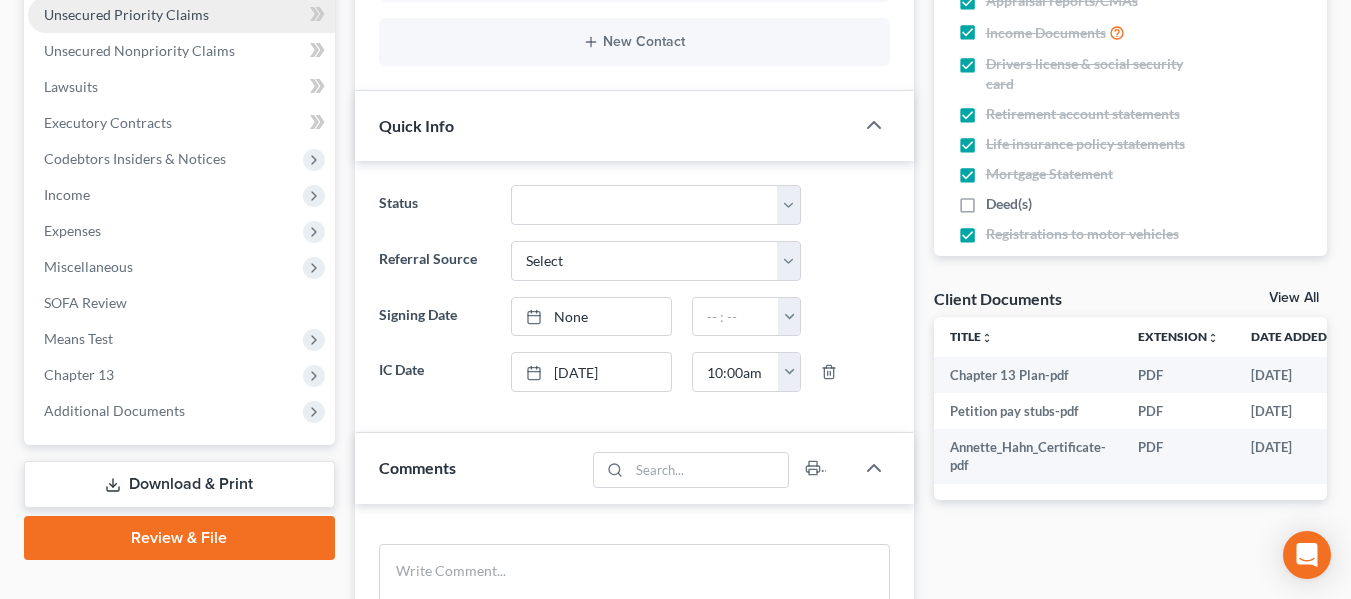 scroll, scrollTop: 465, scrollLeft: 0, axis: vertical 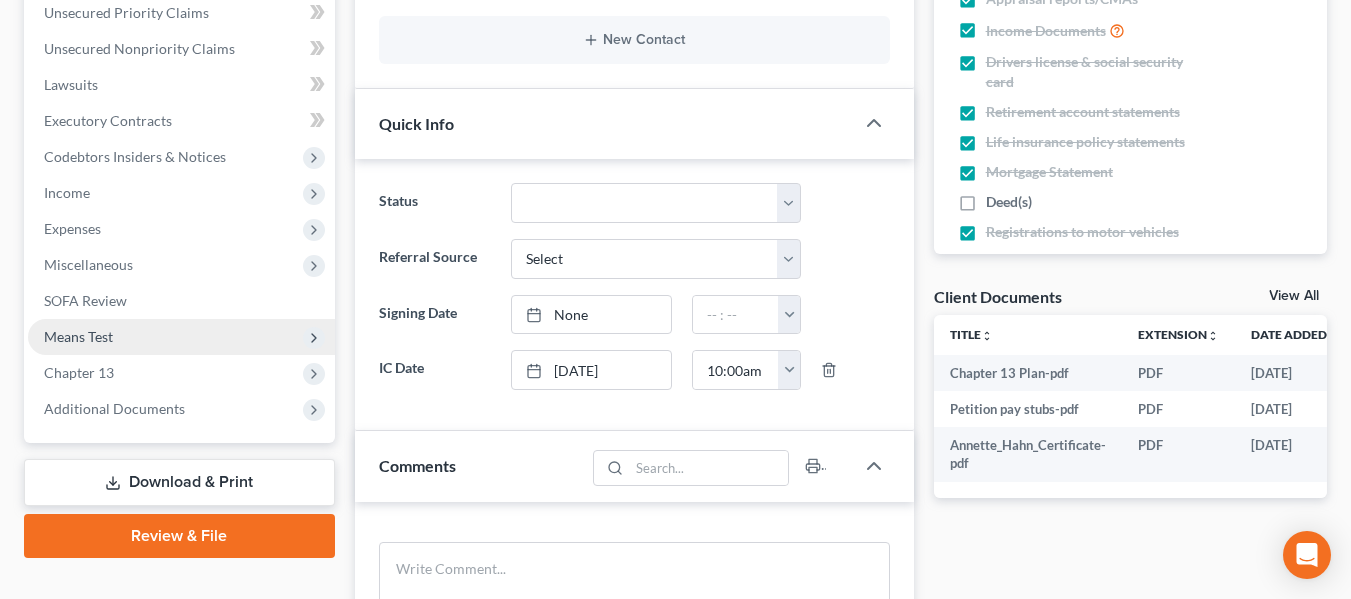 click on "Means Test" at bounding box center [78, 336] 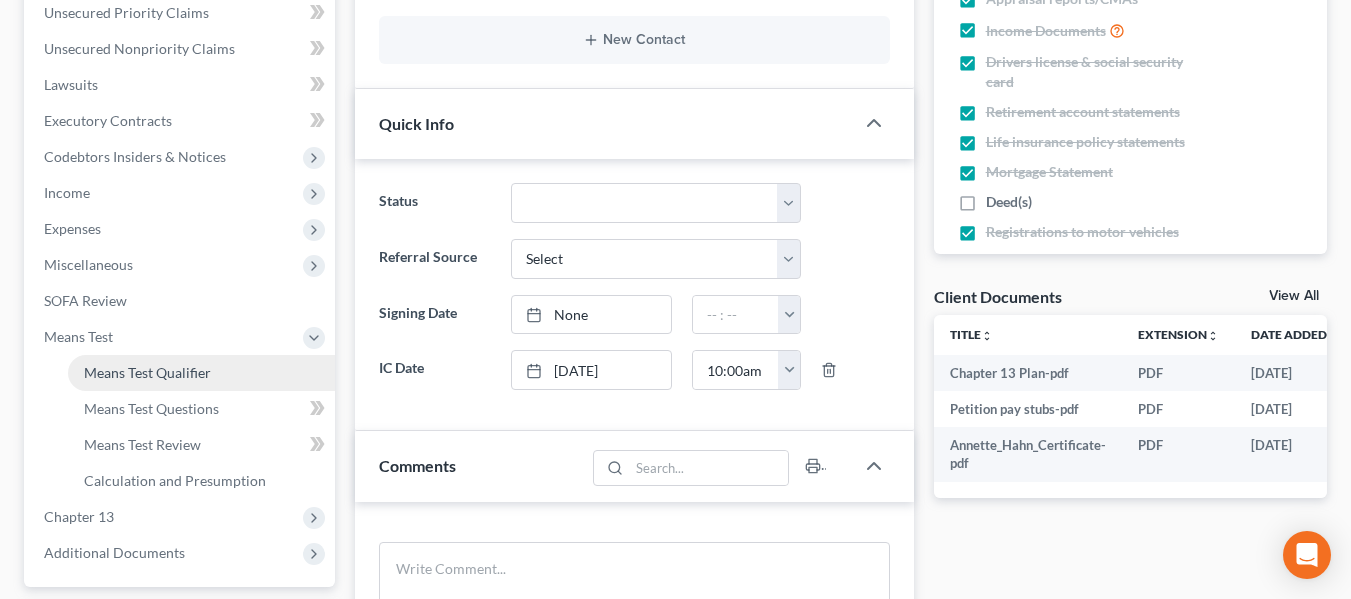 click on "Means Test Qualifier" at bounding box center (147, 372) 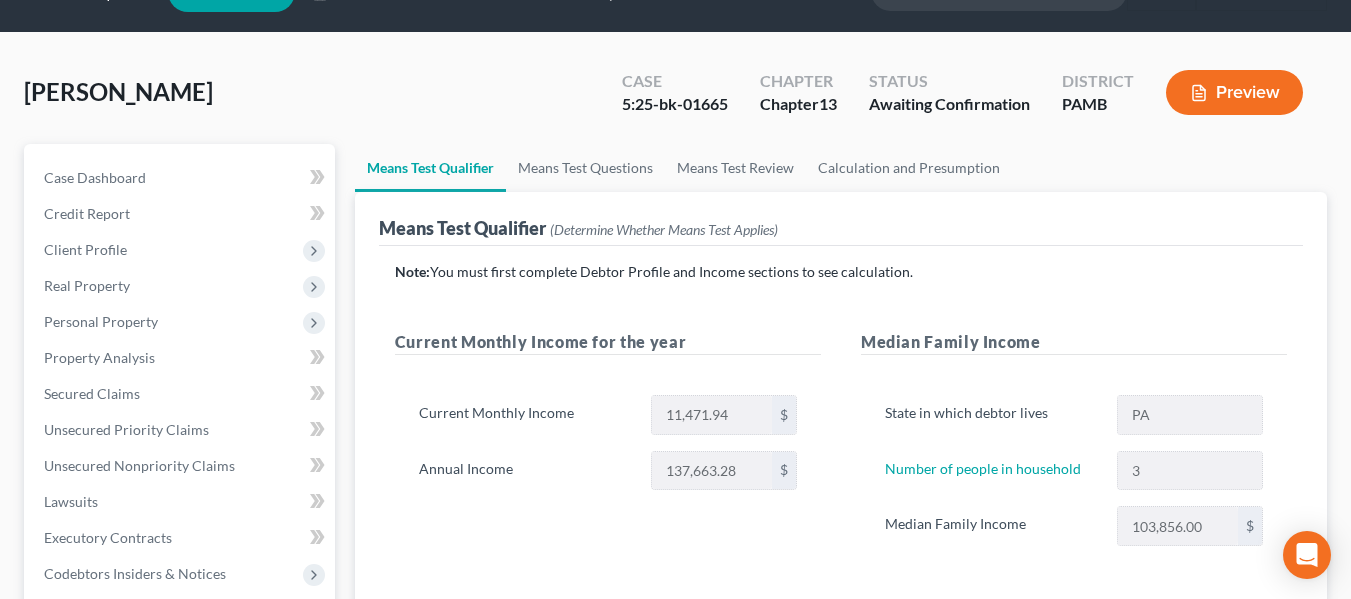 scroll, scrollTop: 47, scrollLeft: 0, axis: vertical 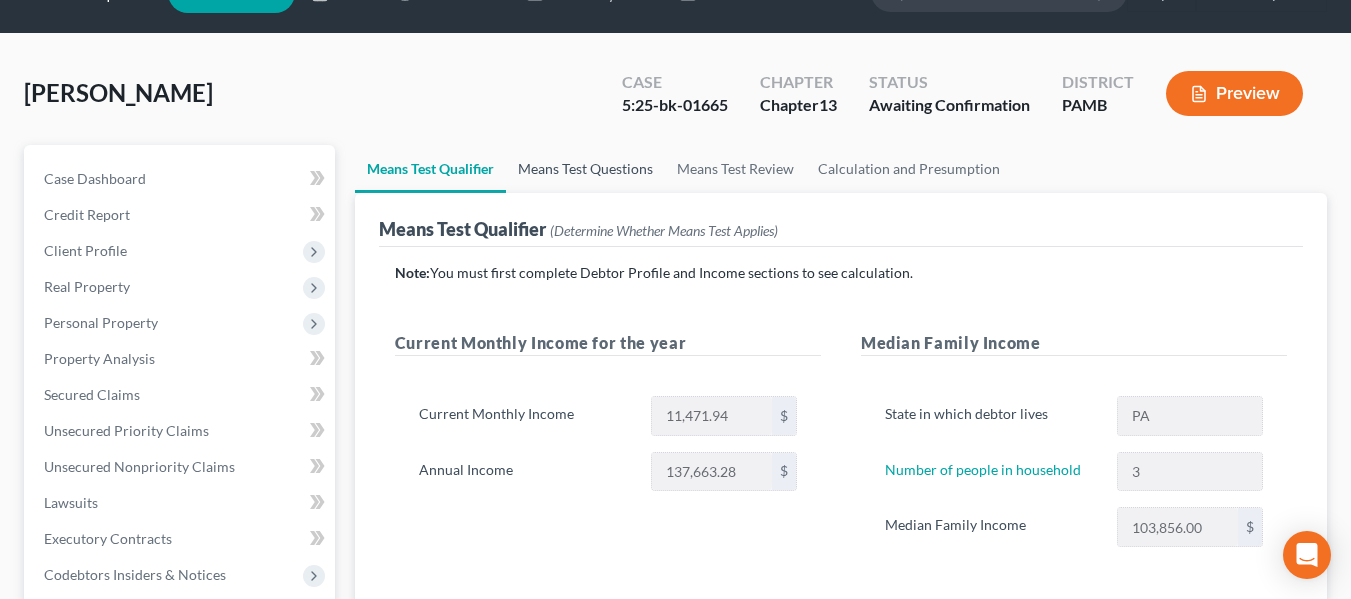 click on "Means Test Questions" at bounding box center [585, 169] 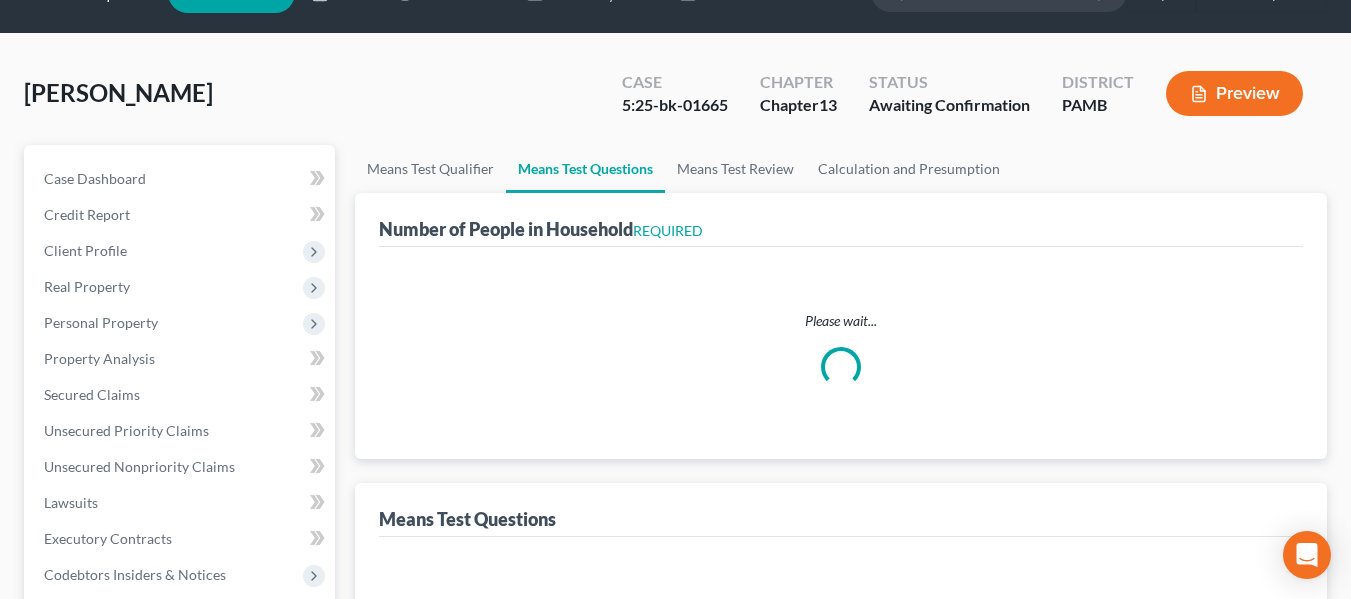 scroll, scrollTop: 0, scrollLeft: 0, axis: both 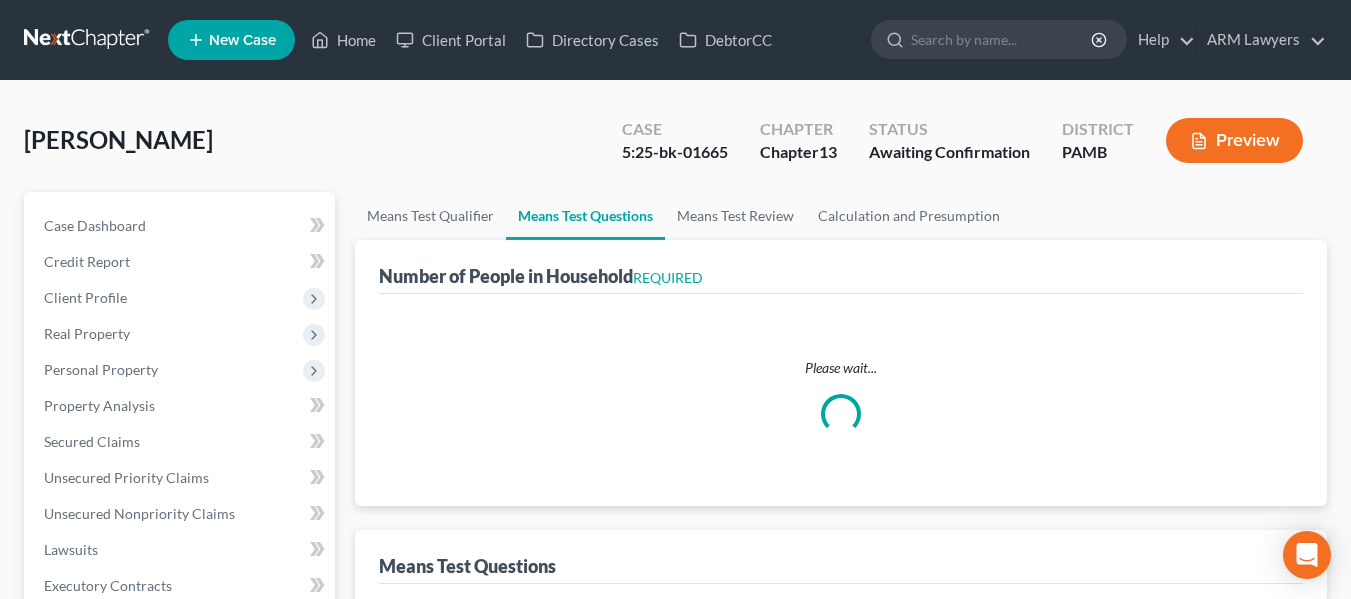 select on "0" 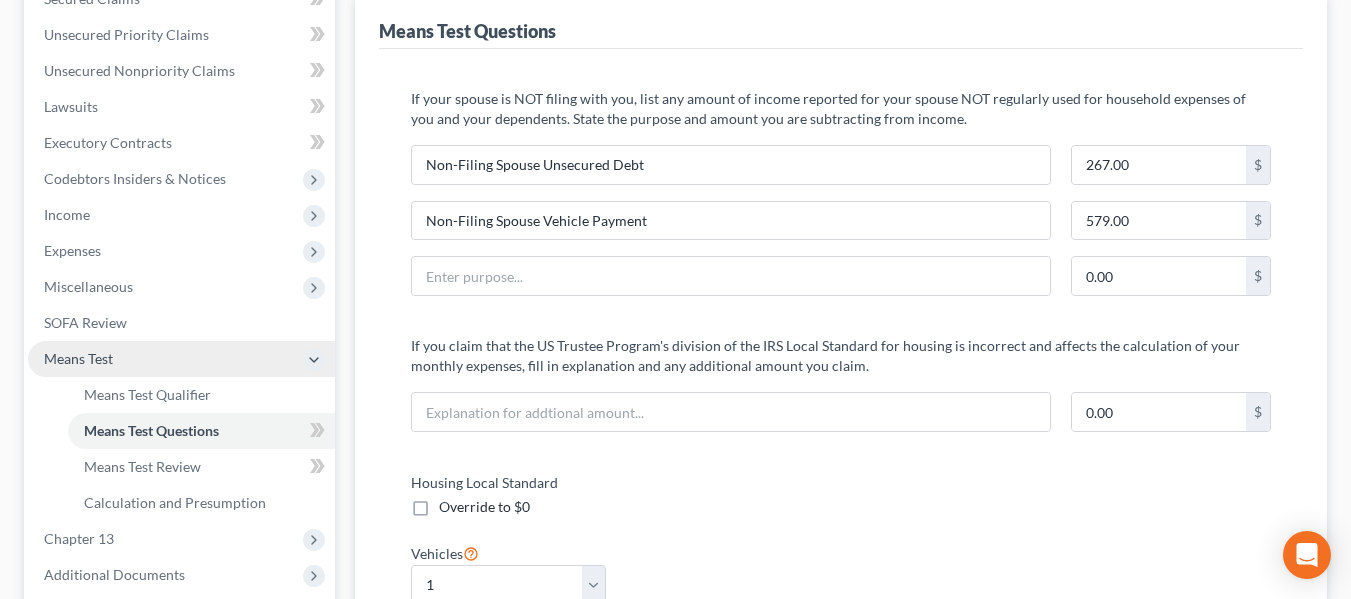 scroll, scrollTop: 442, scrollLeft: 0, axis: vertical 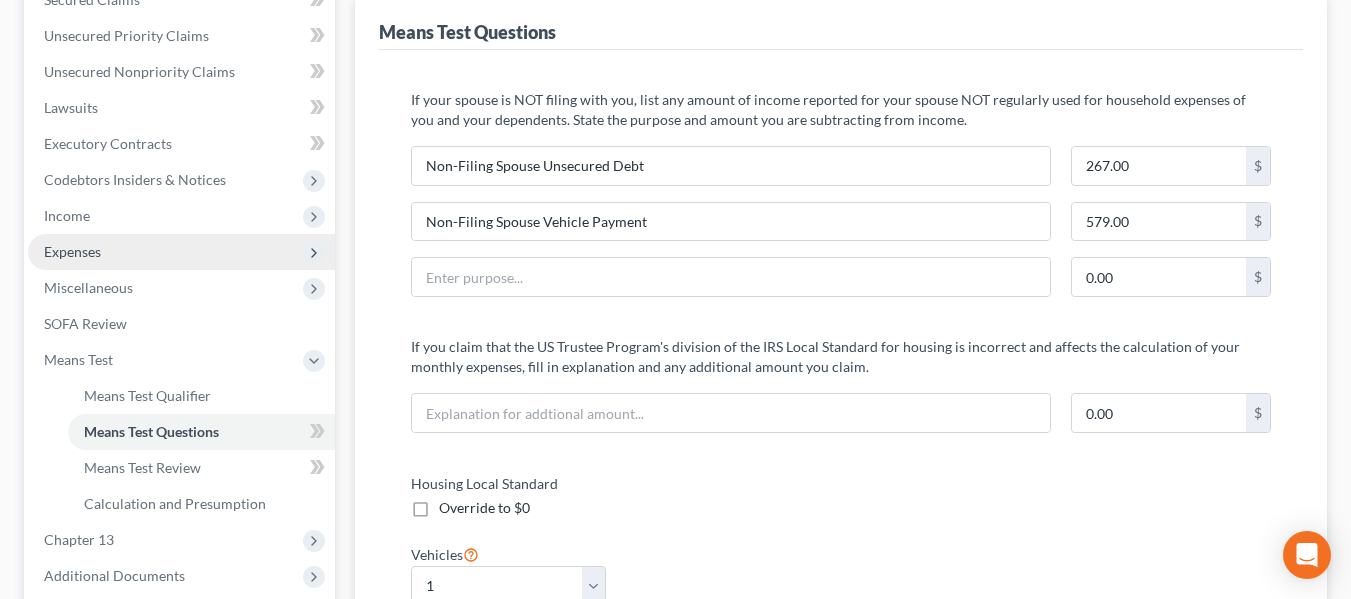 click on "Expenses" at bounding box center [72, 251] 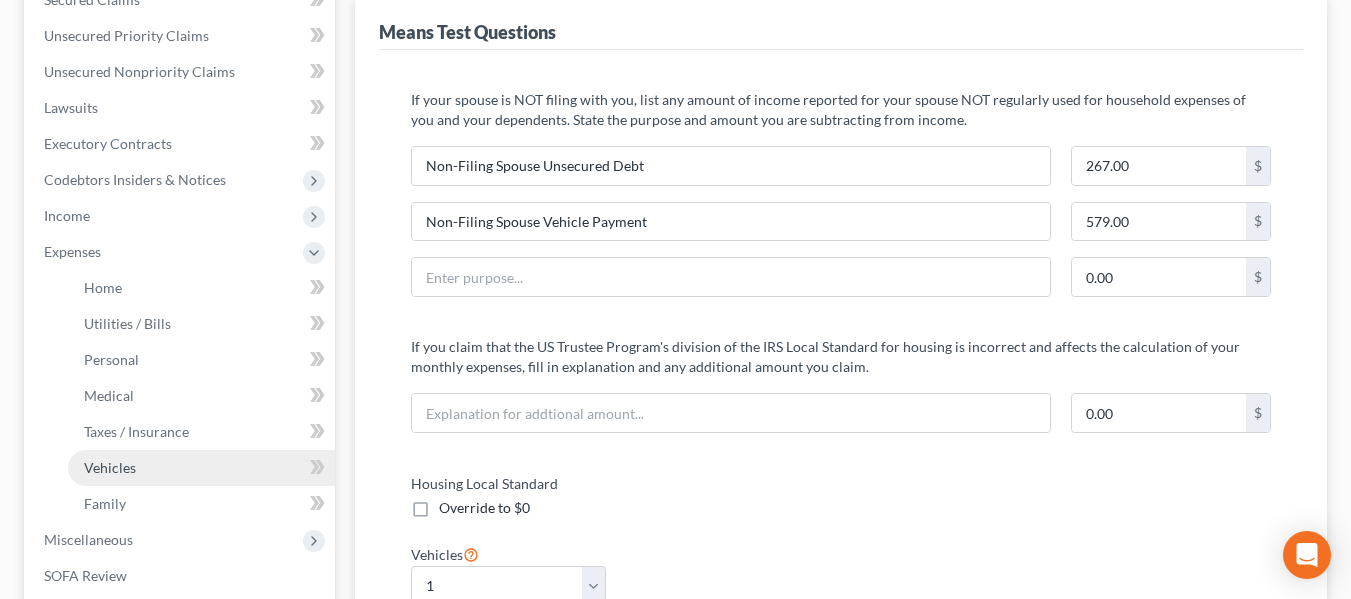 click on "Vehicles" at bounding box center (201, 468) 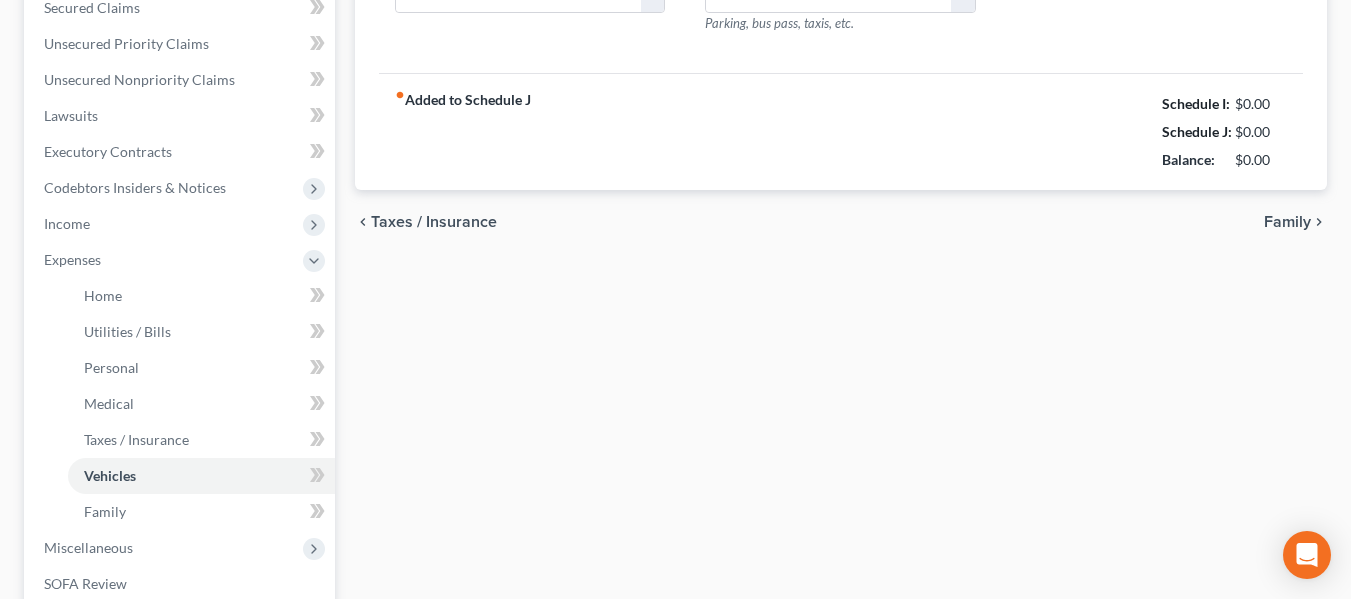 type on "120.00" 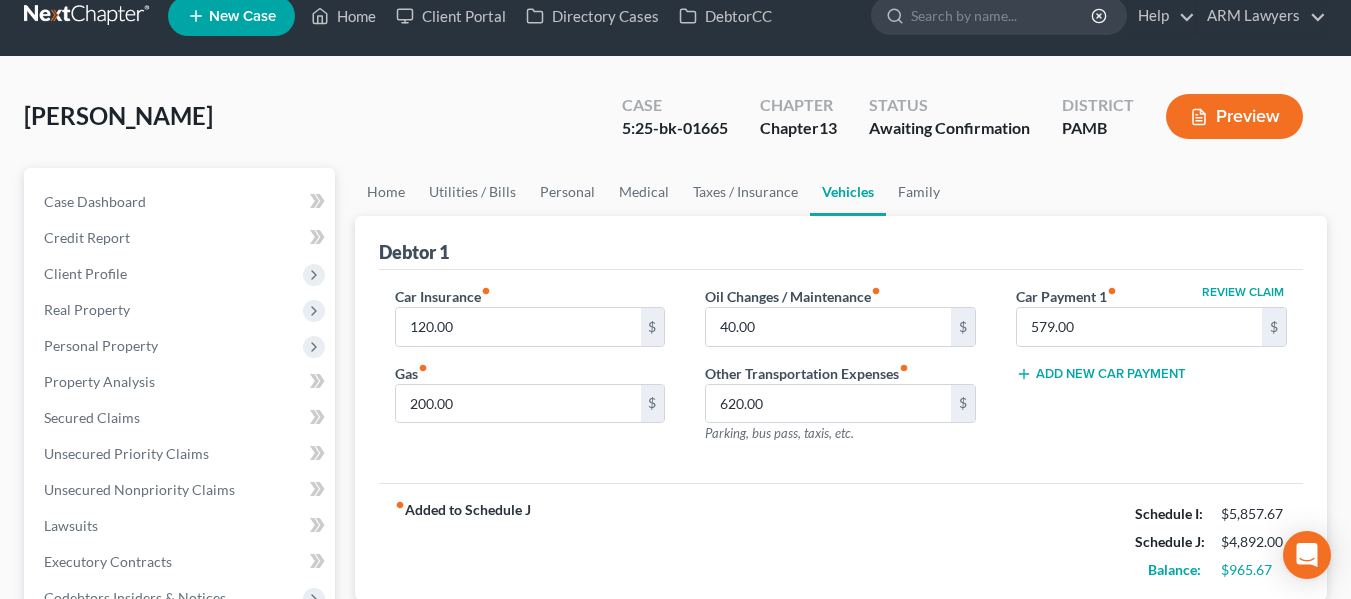 scroll, scrollTop: 0, scrollLeft: 0, axis: both 